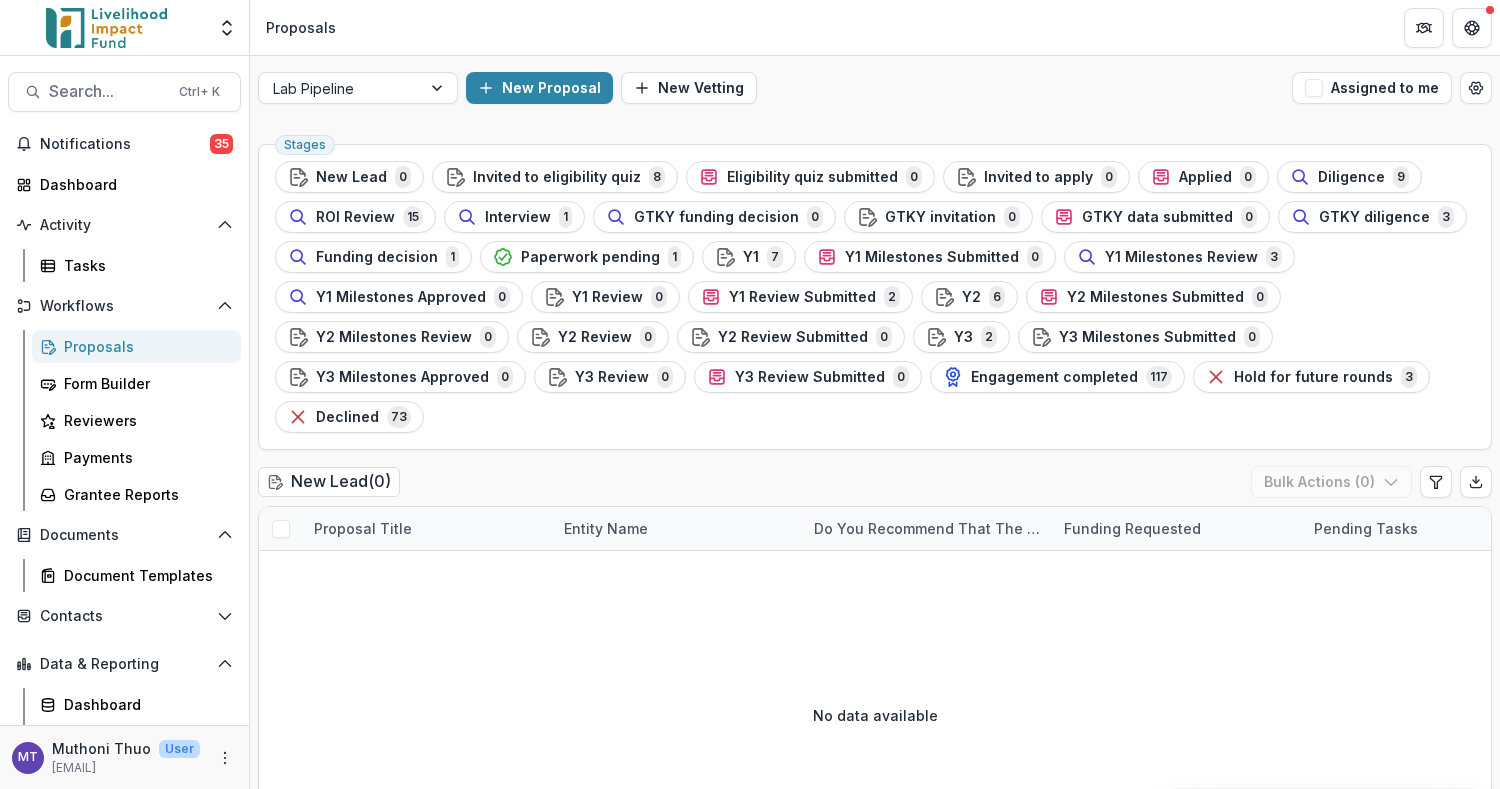 scroll, scrollTop: 0, scrollLeft: 0, axis: both 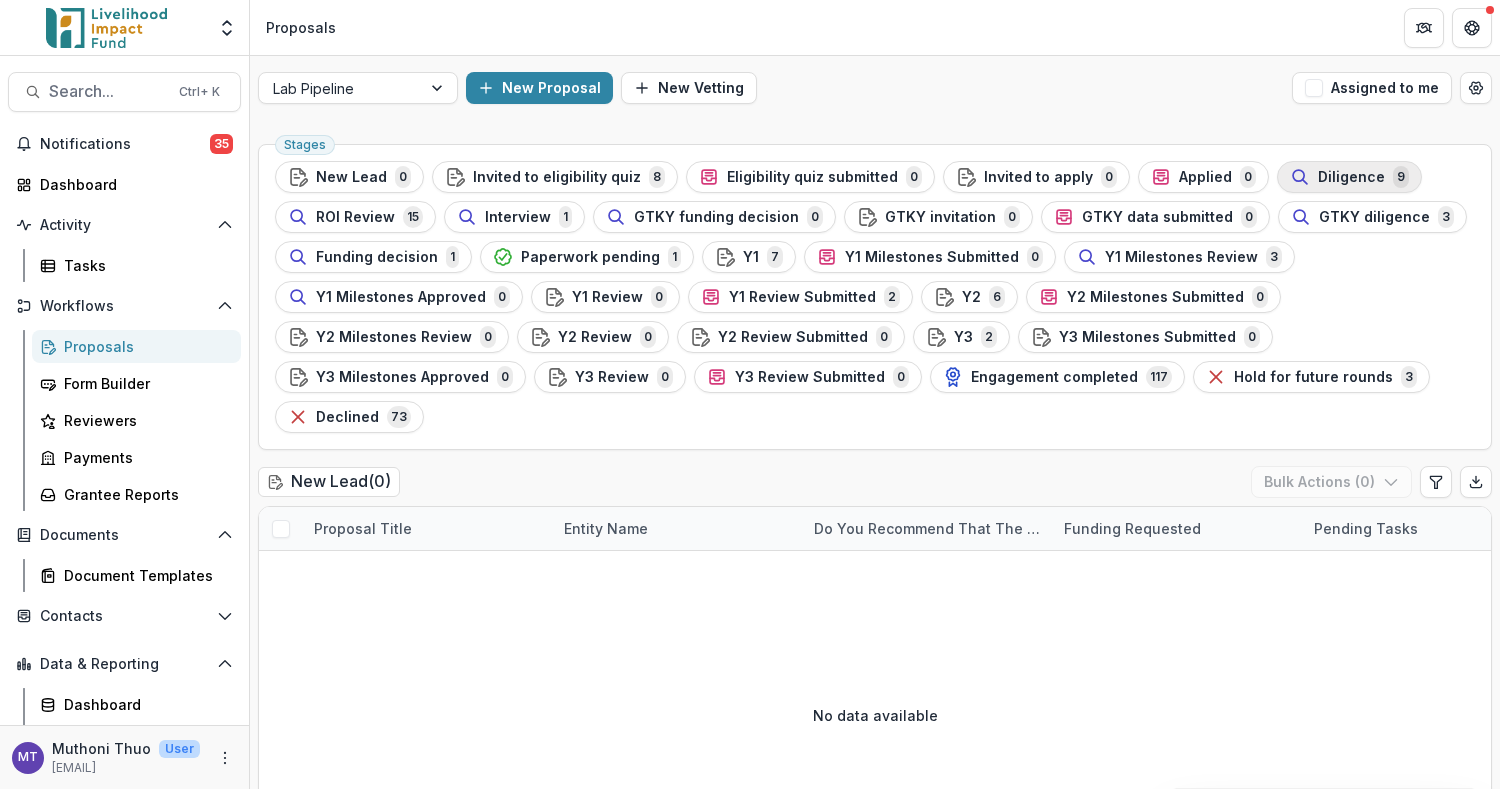 click on "Diligence" at bounding box center (1351, 177) 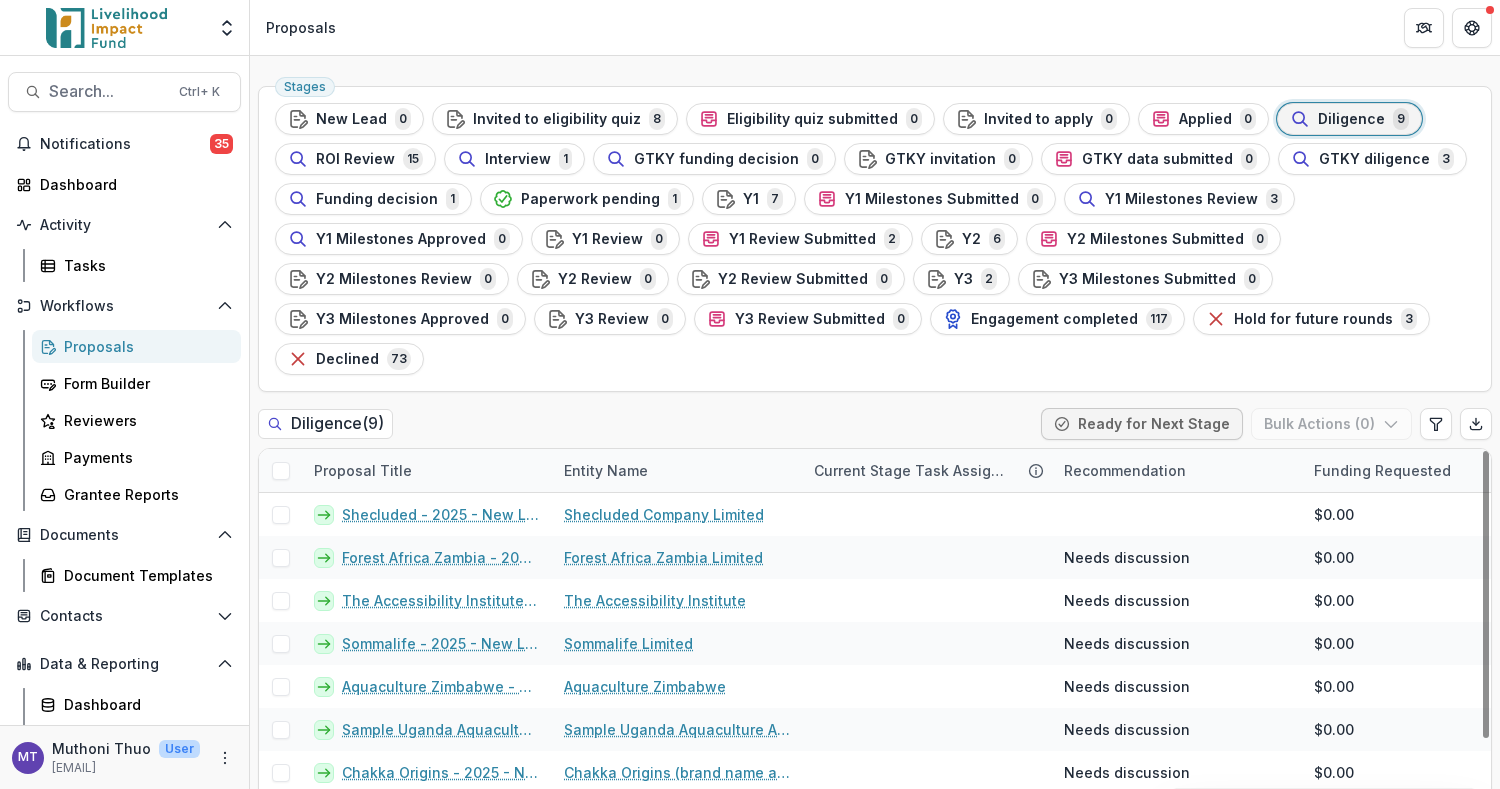 scroll, scrollTop: 82, scrollLeft: 0, axis: vertical 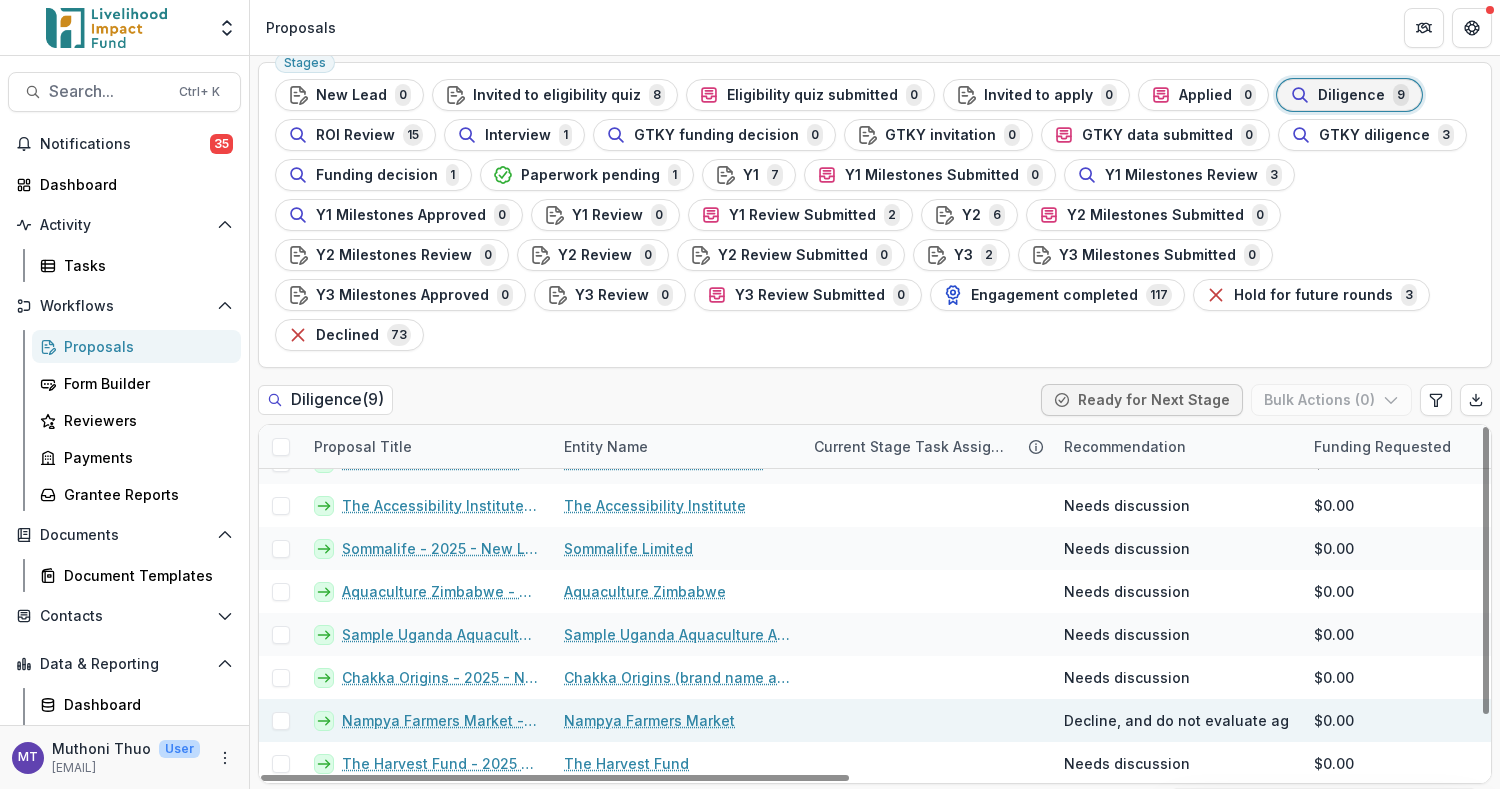 click on "Nampya Farmers Market - 2025 - New Lead" at bounding box center (441, 720) 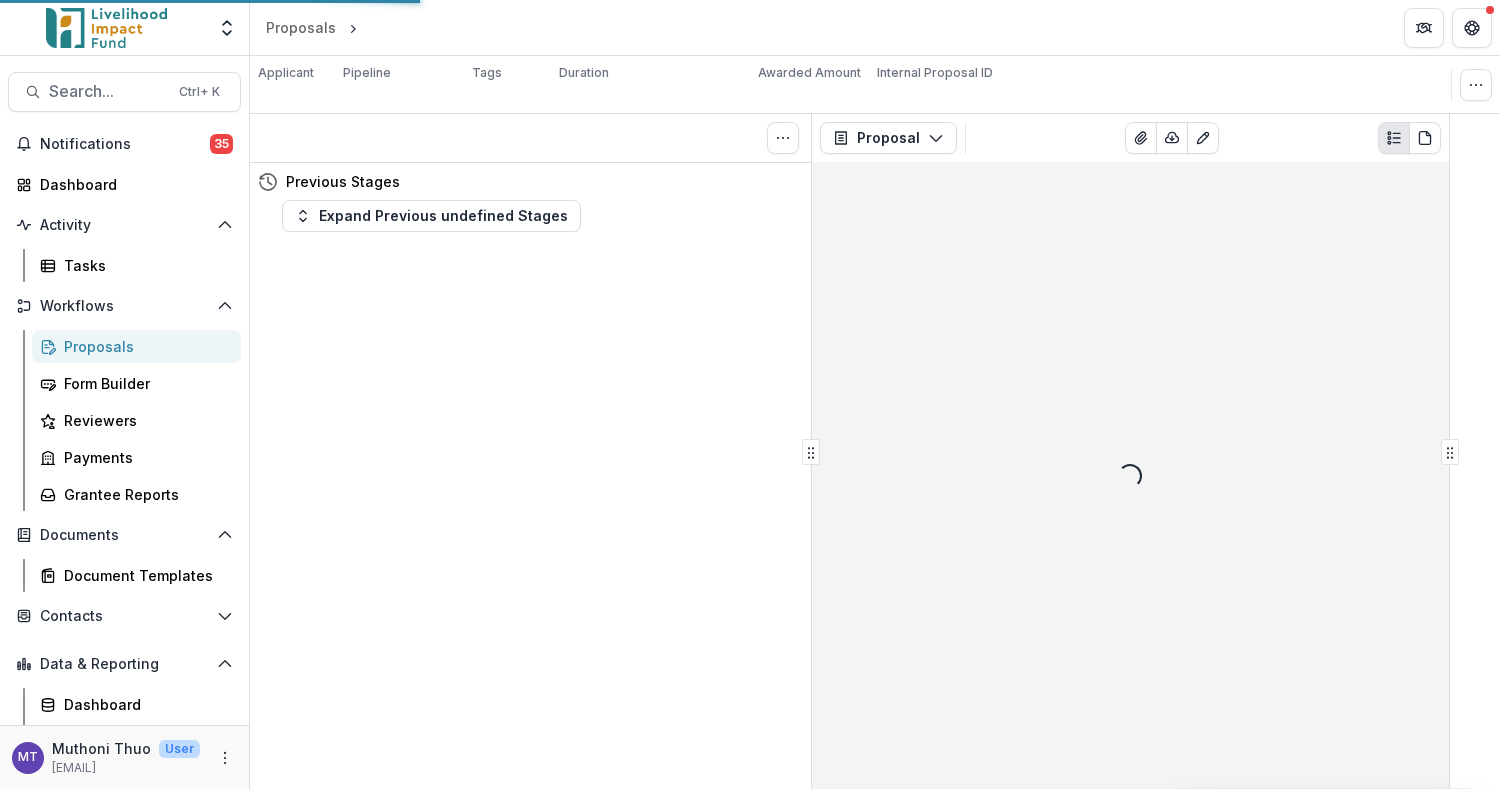 scroll, scrollTop: 0, scrollLeft: 0, axis: both 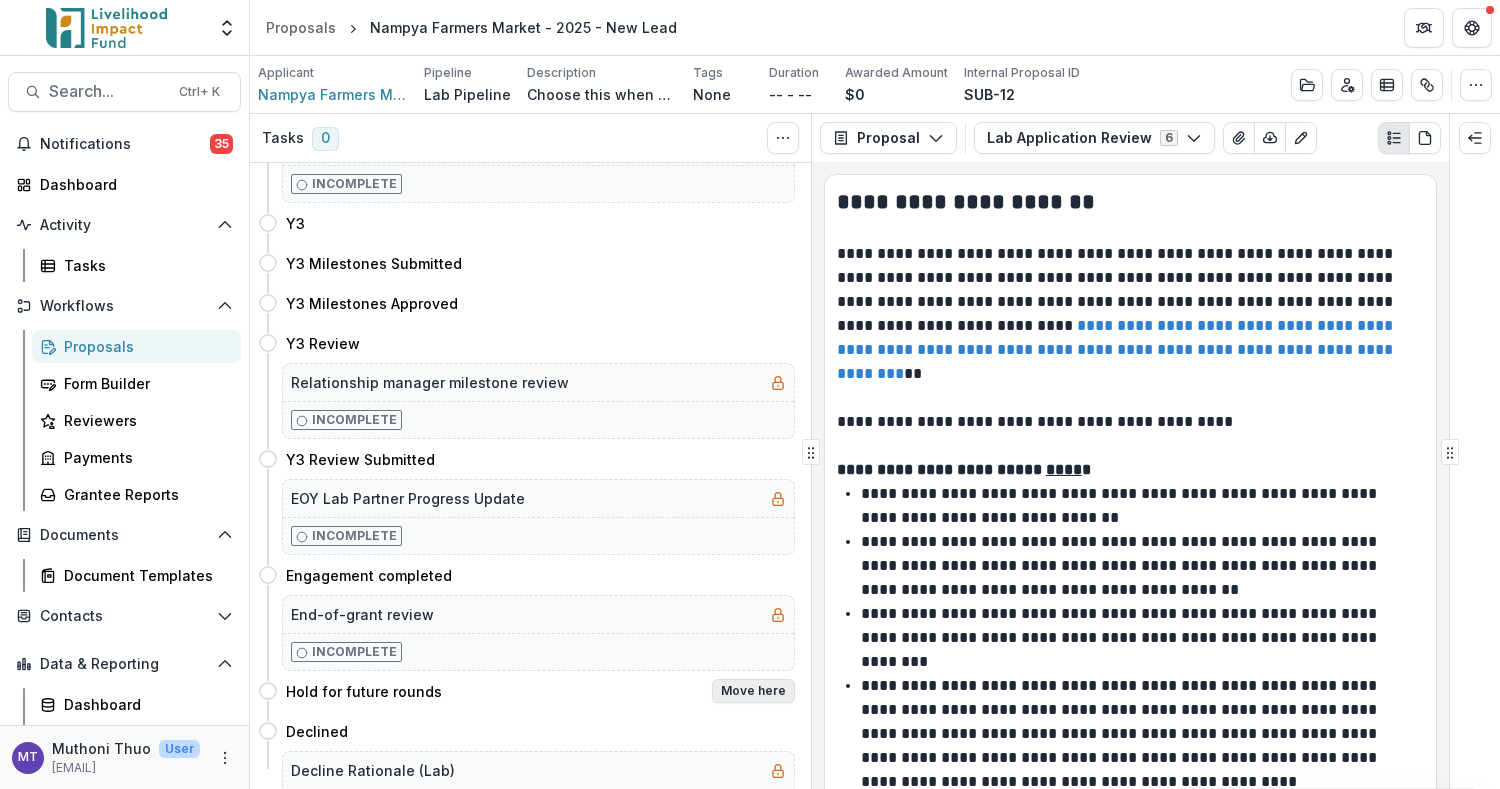 click on "Move here" at bounding box center [753, 691] 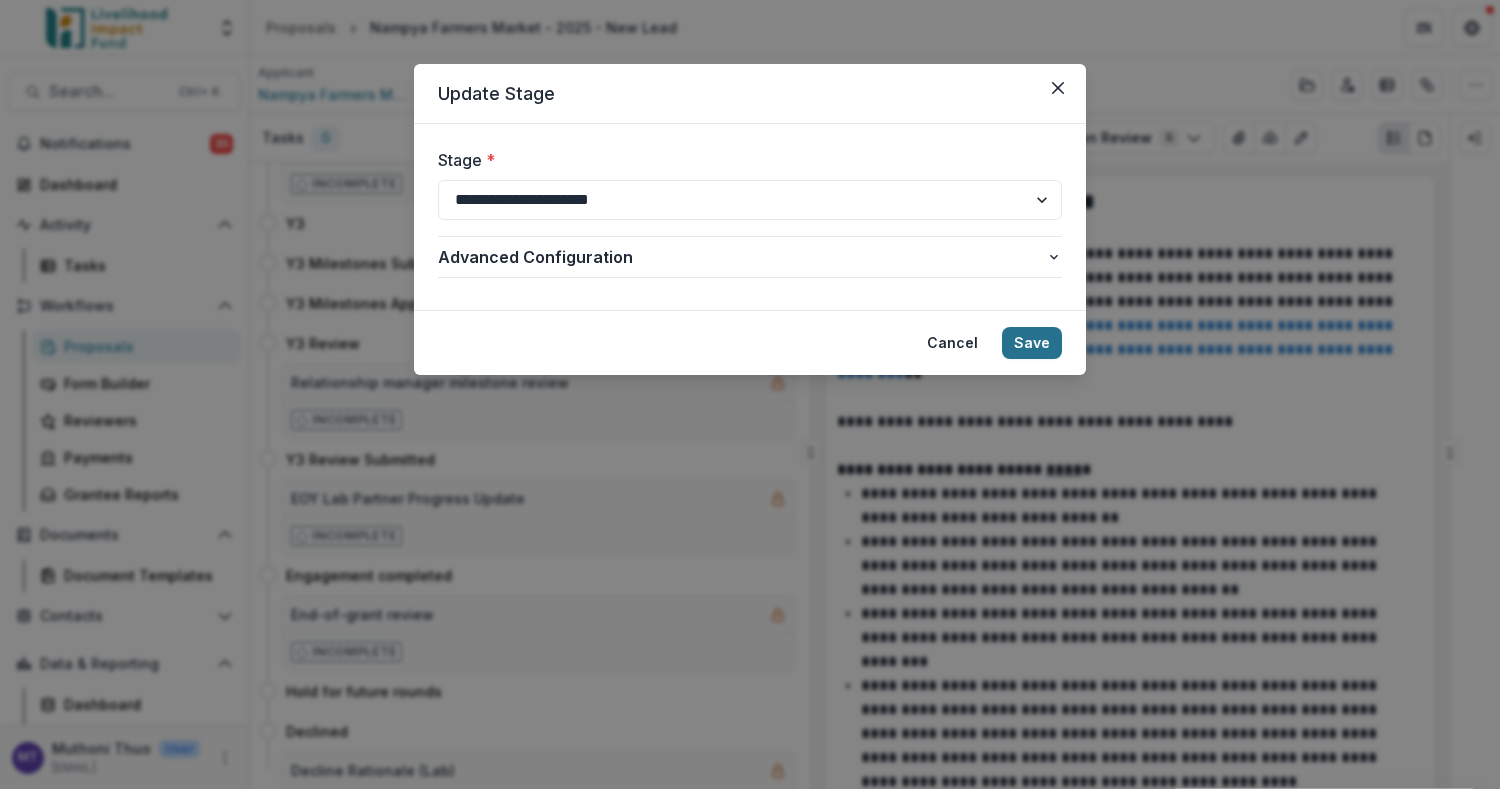 click on "Save" at bounding box center [1032, 343] 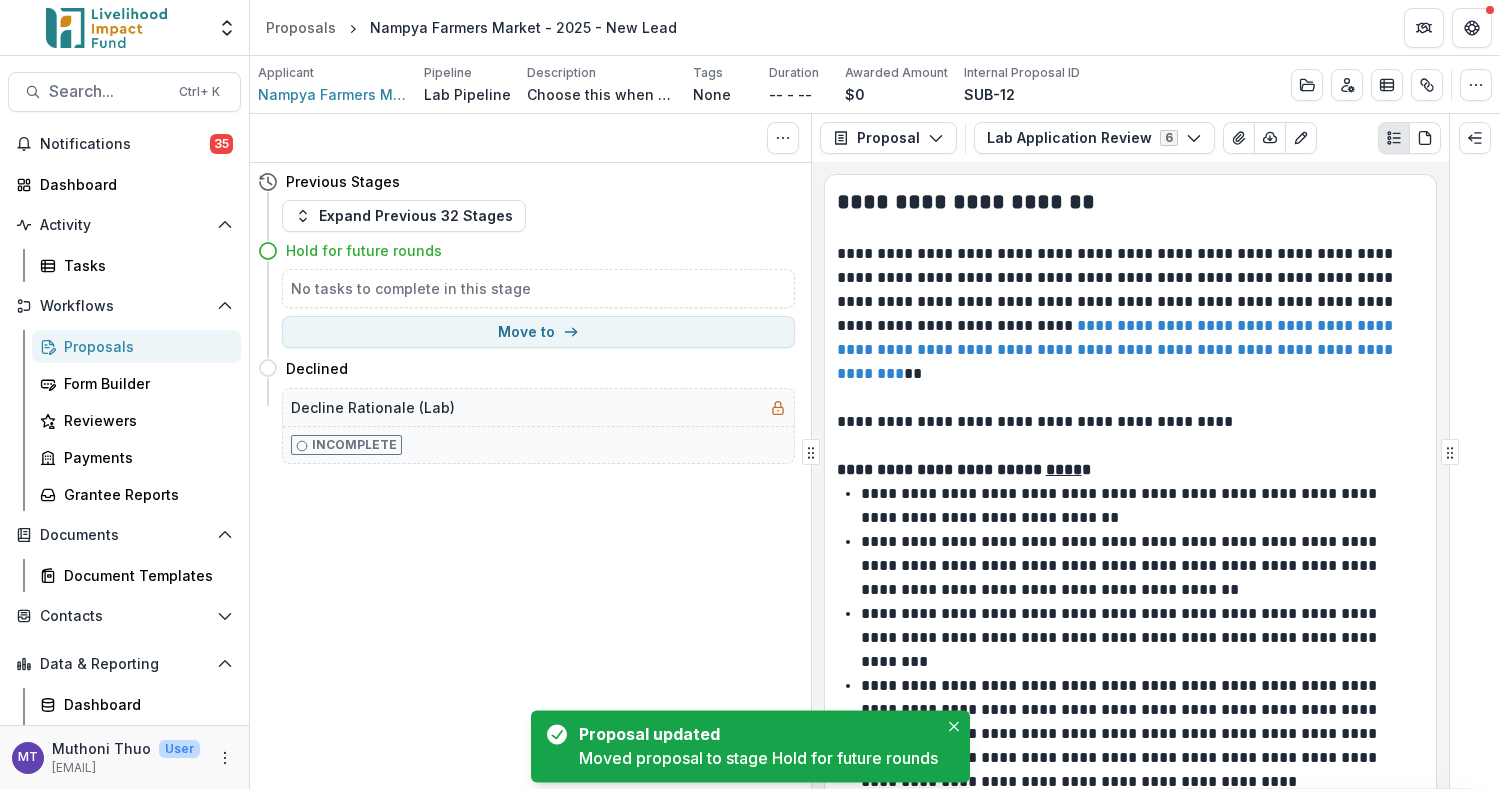 scroll, scrollTop: 0, scrollLeft: 0, axis: both 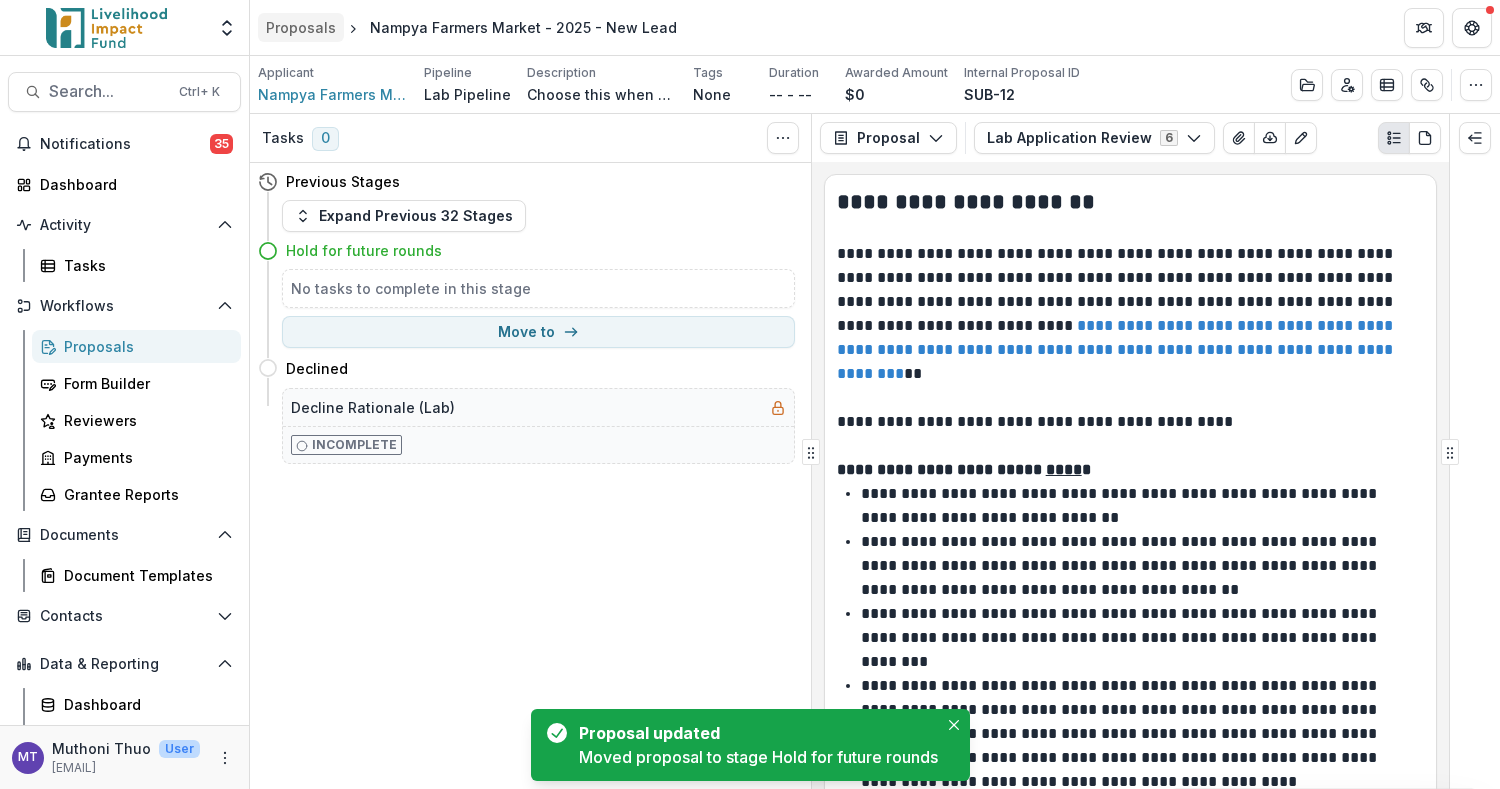 click on "Proposals" at bounding box center [301, 27] 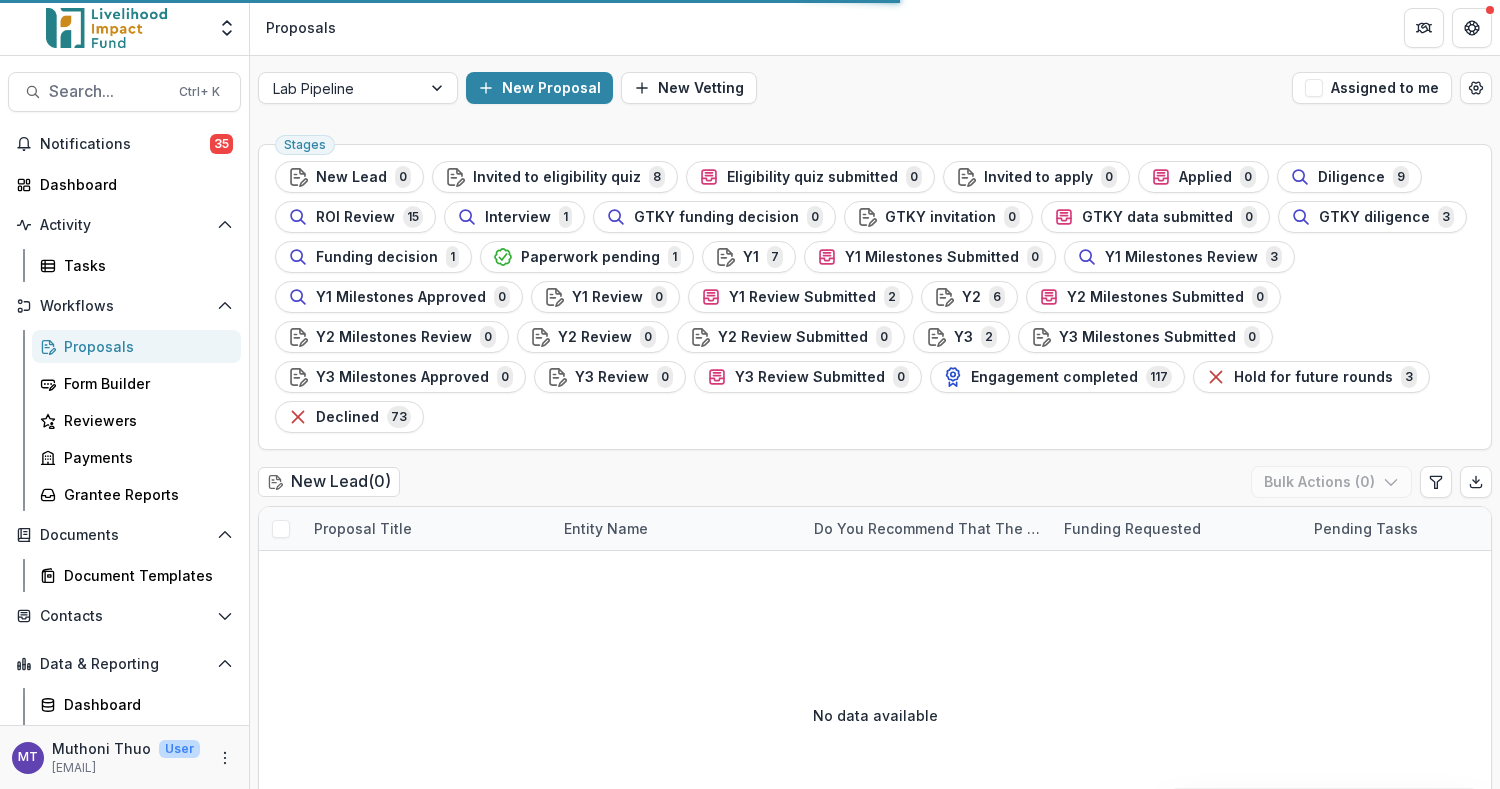 scroll, scrollTop: 186, scrollLeft: 0, axis: vertical 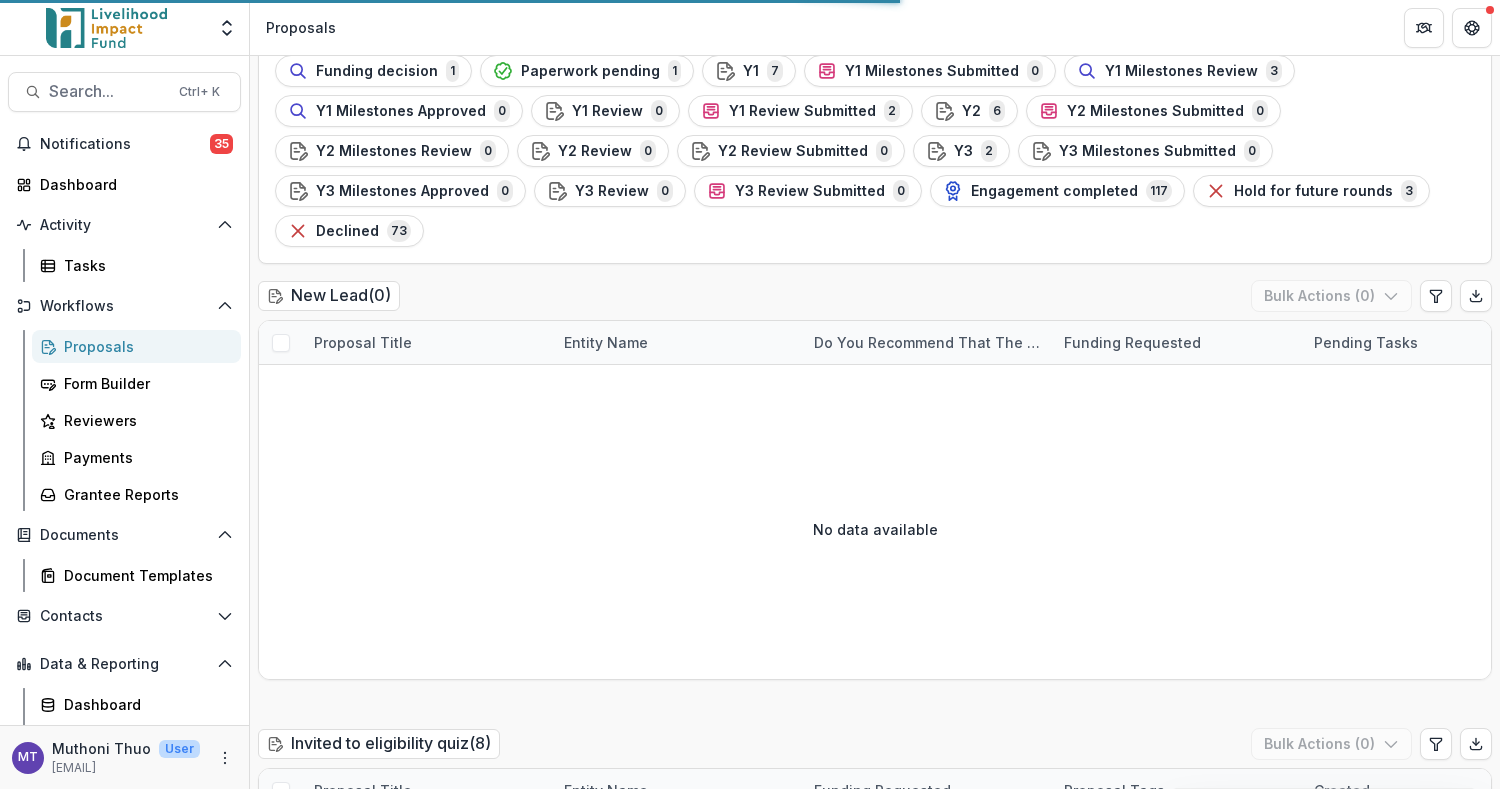 click on "Diligence 9" at bounding box center [1349, -9] 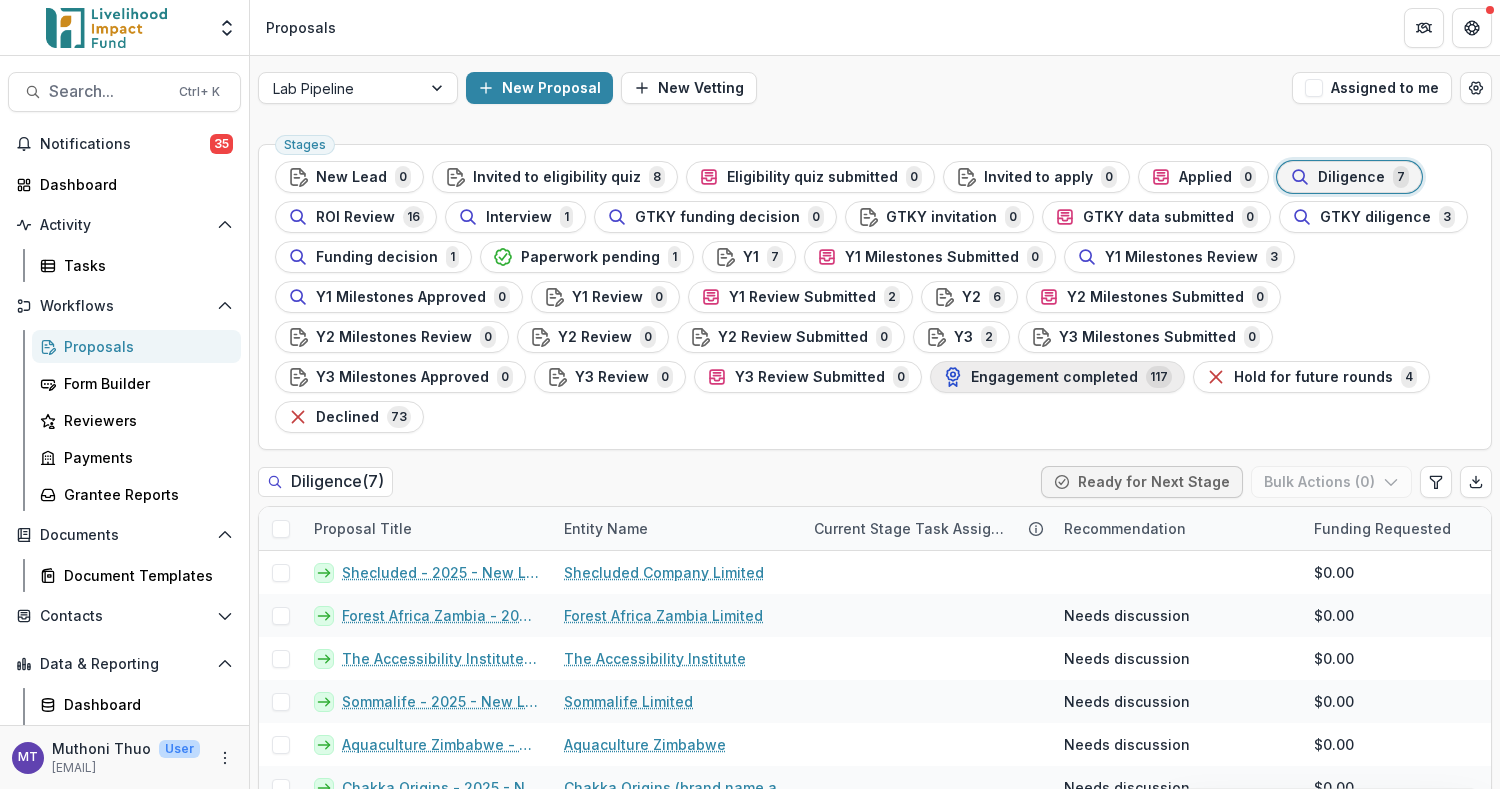 scroll, scrollTop: 82, scrollLeft: 0, axis: vertical 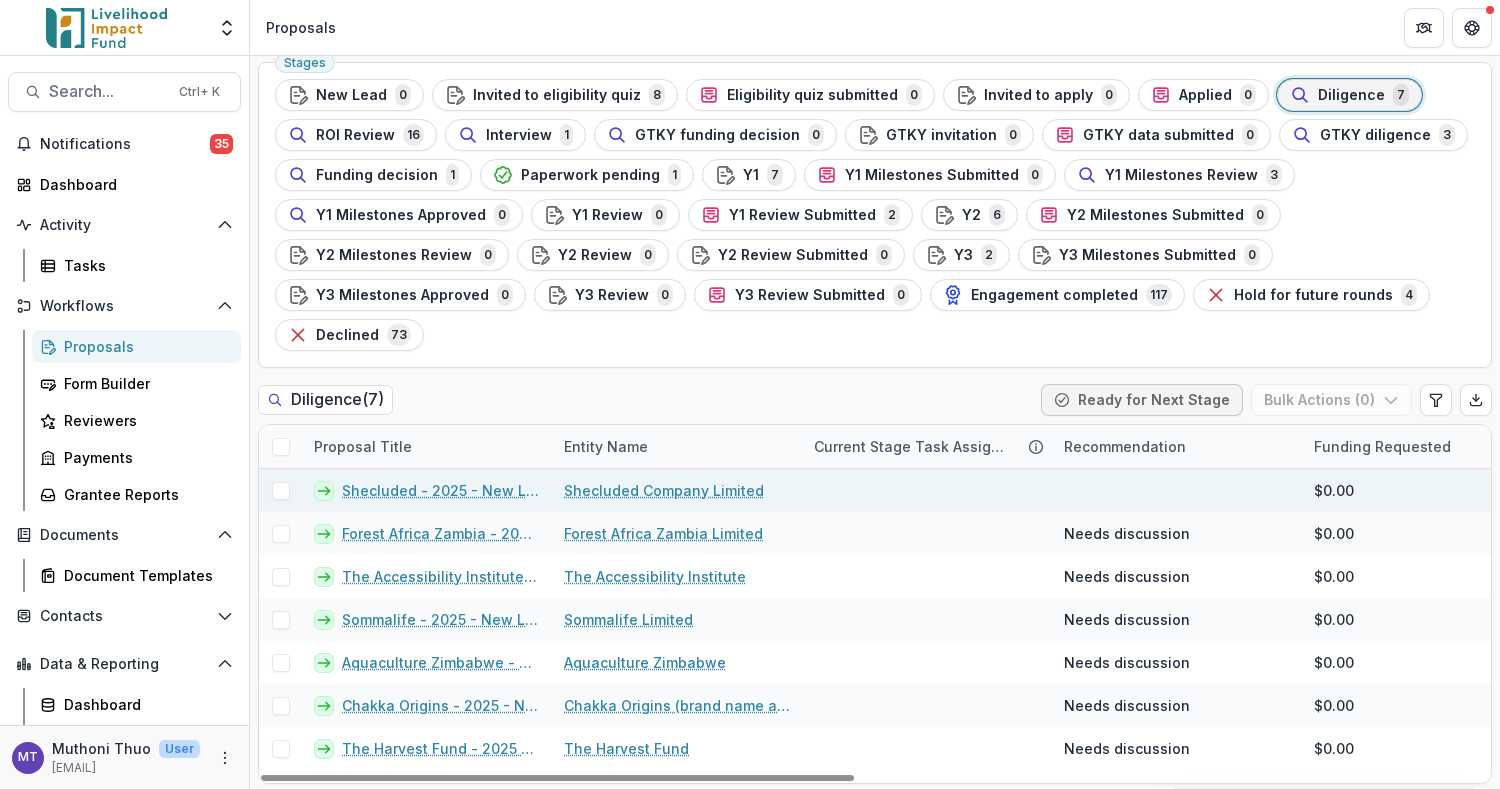 drag, startPoint x: 432, startPoint y: 499, endPoint x: 395, endPoint y: 493, distance: 37.48333 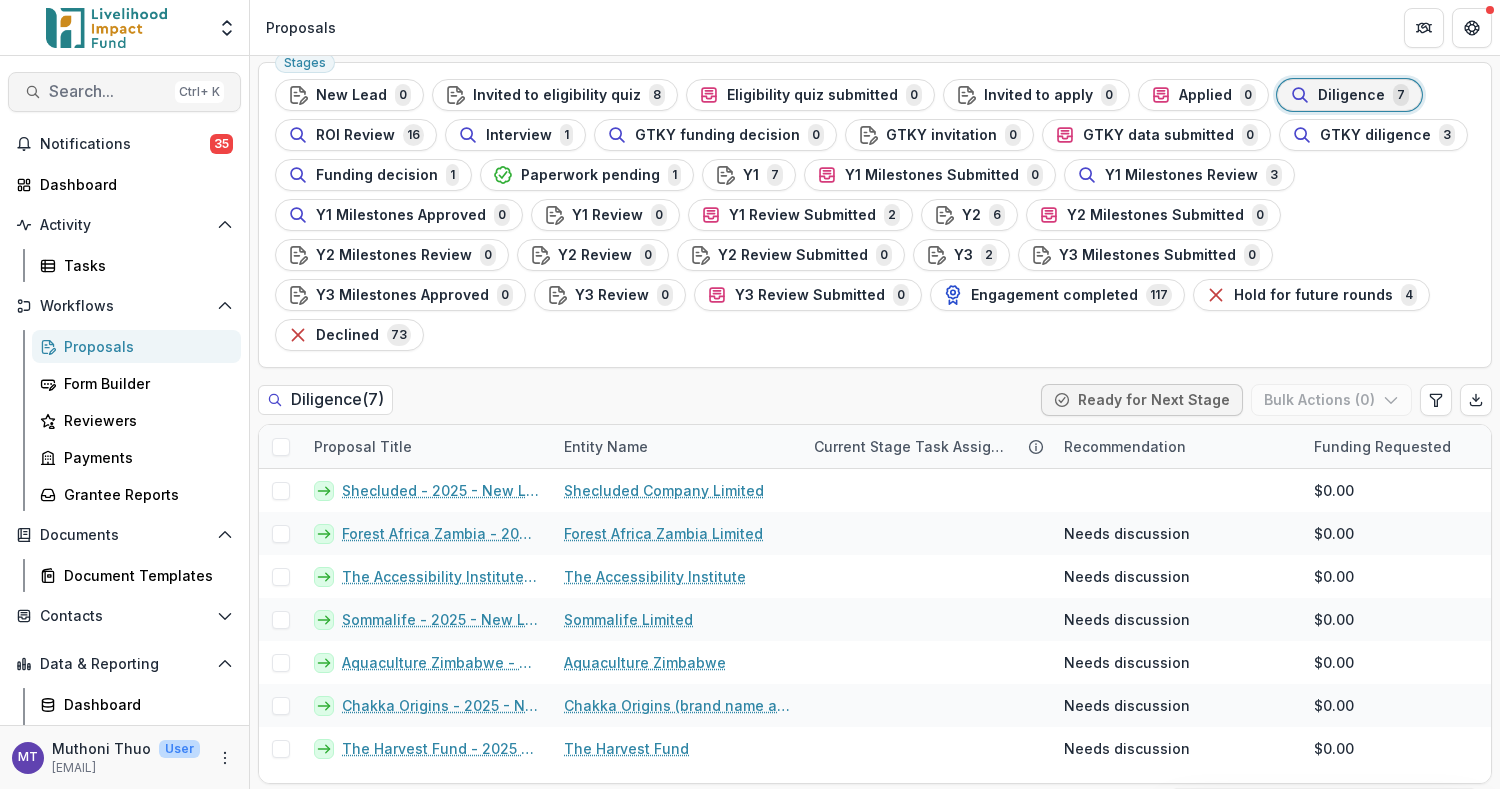 click on "Search..." at bounding box center (108, 91) 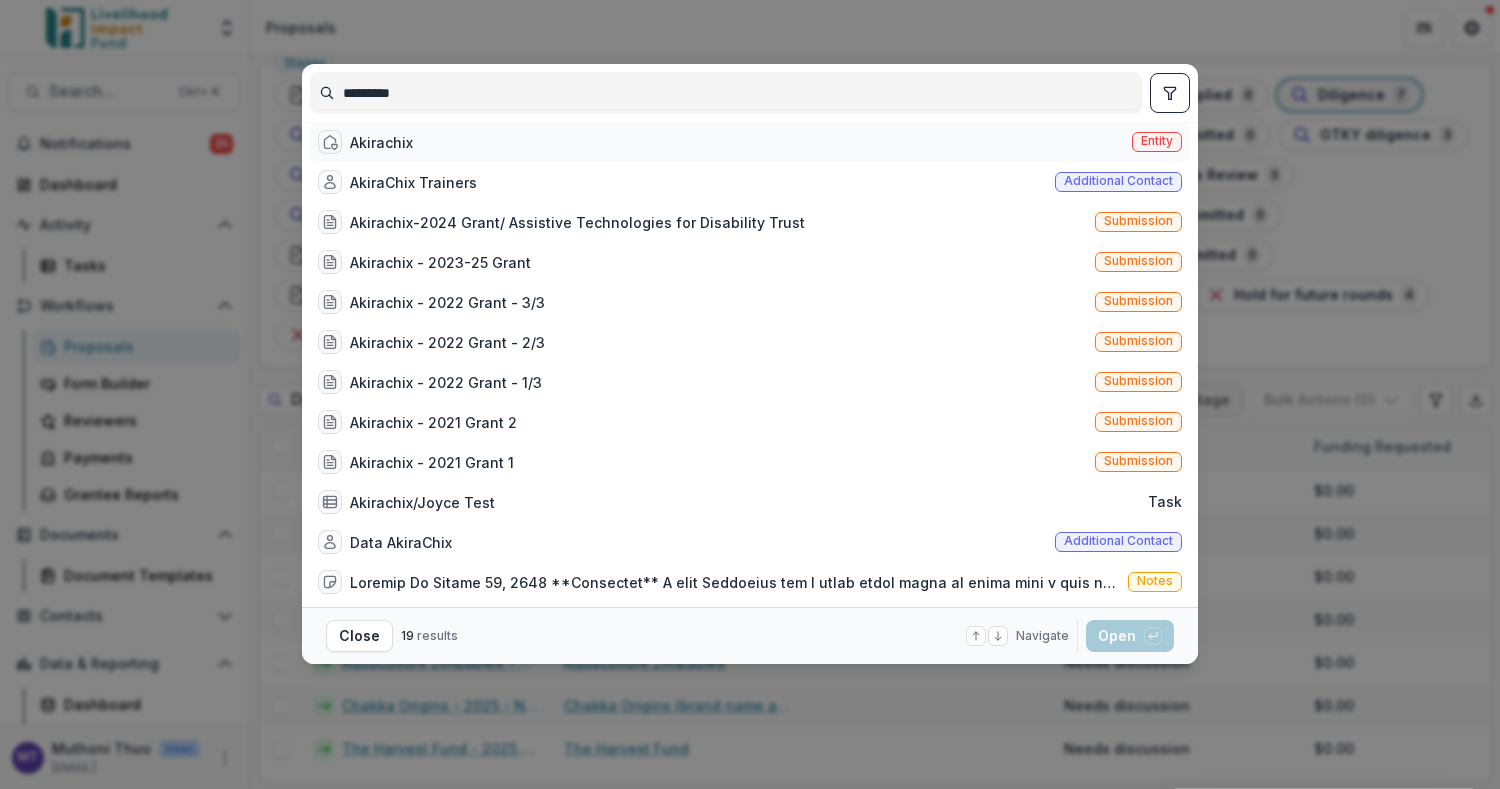 type on "*********" 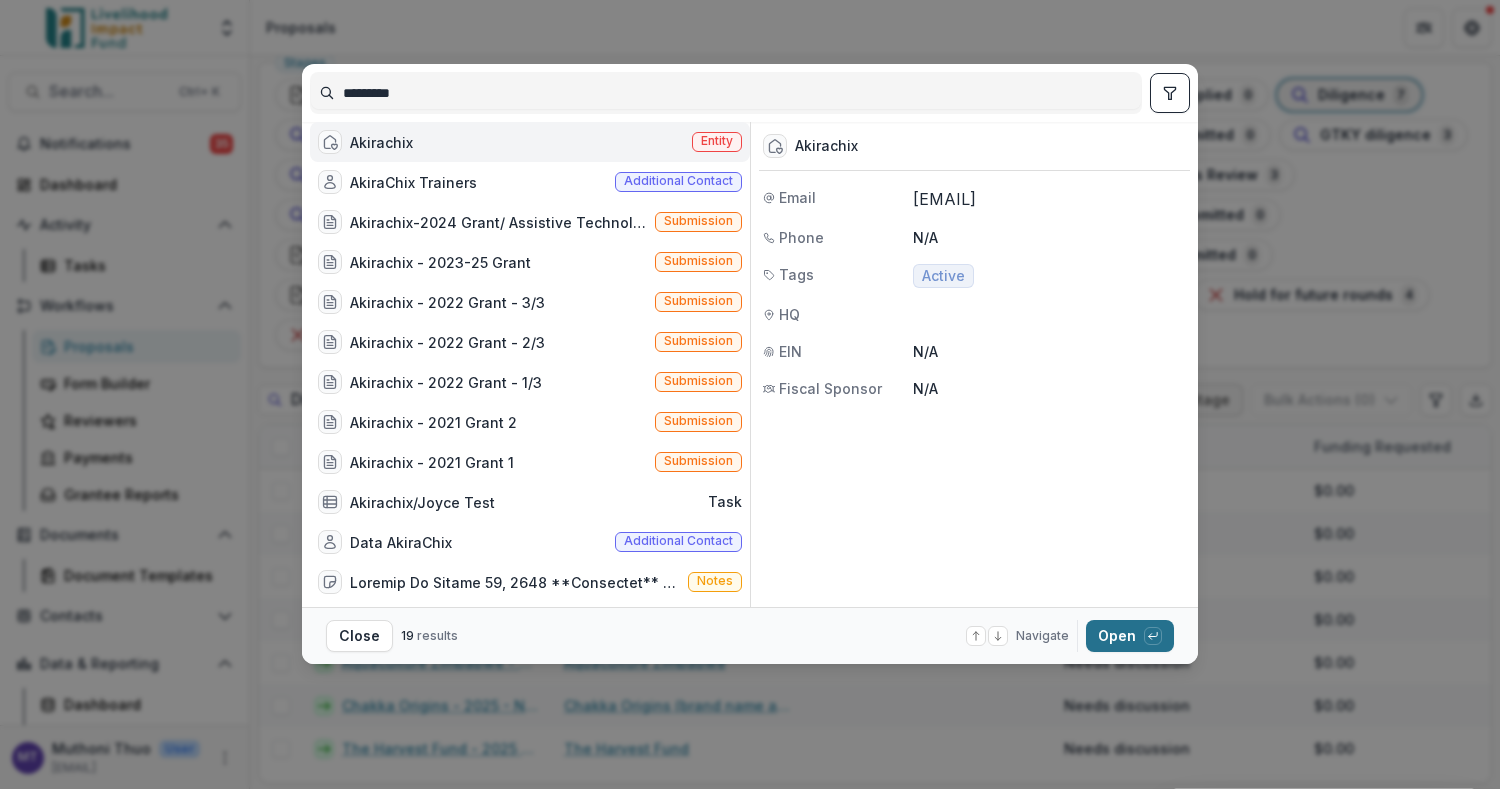 click on "Open with enter key" at bounding box center (1130, 636) 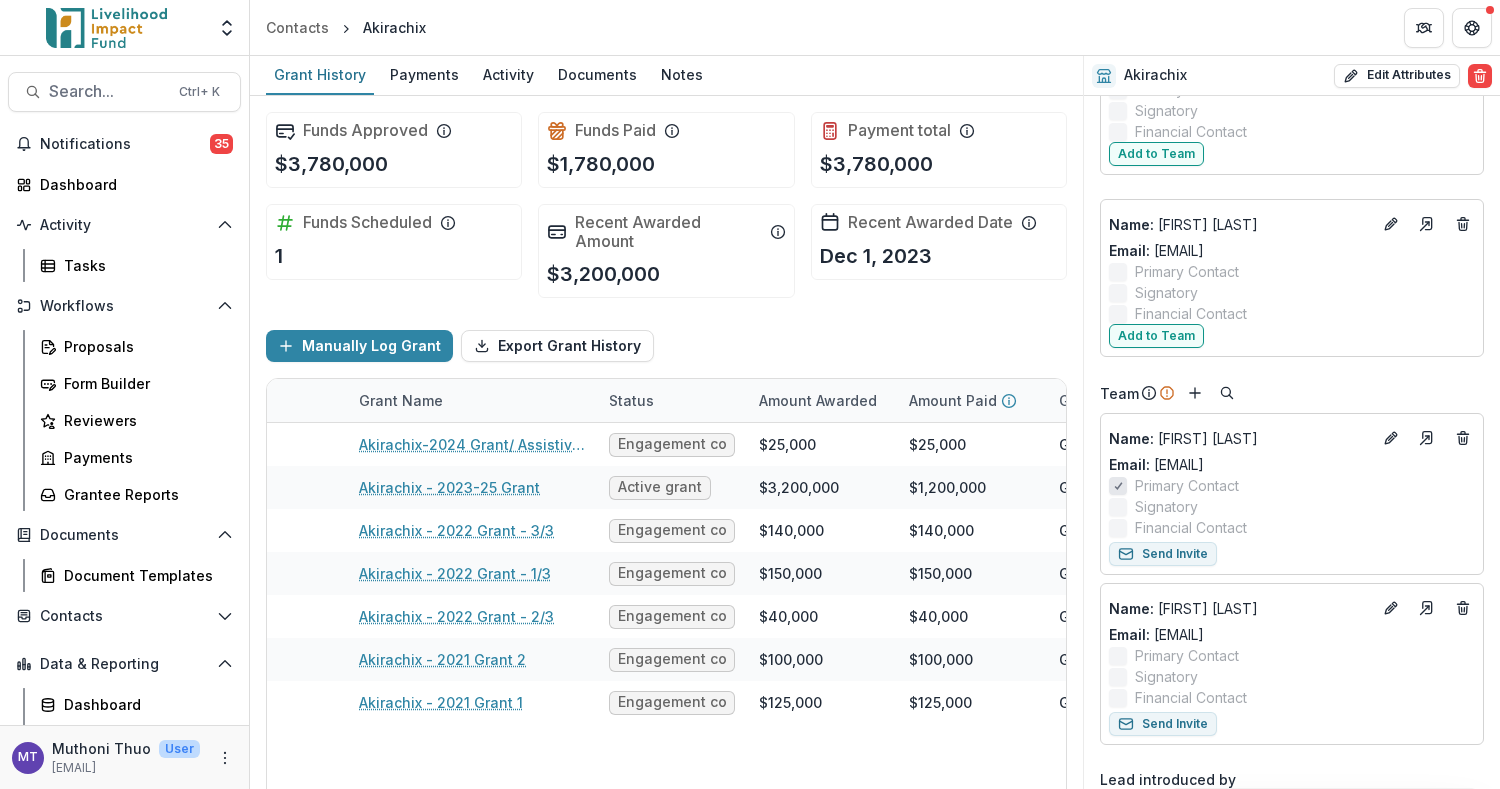 scroll, scrollTop: 2907, scrollLeft: 0, axis: vertical 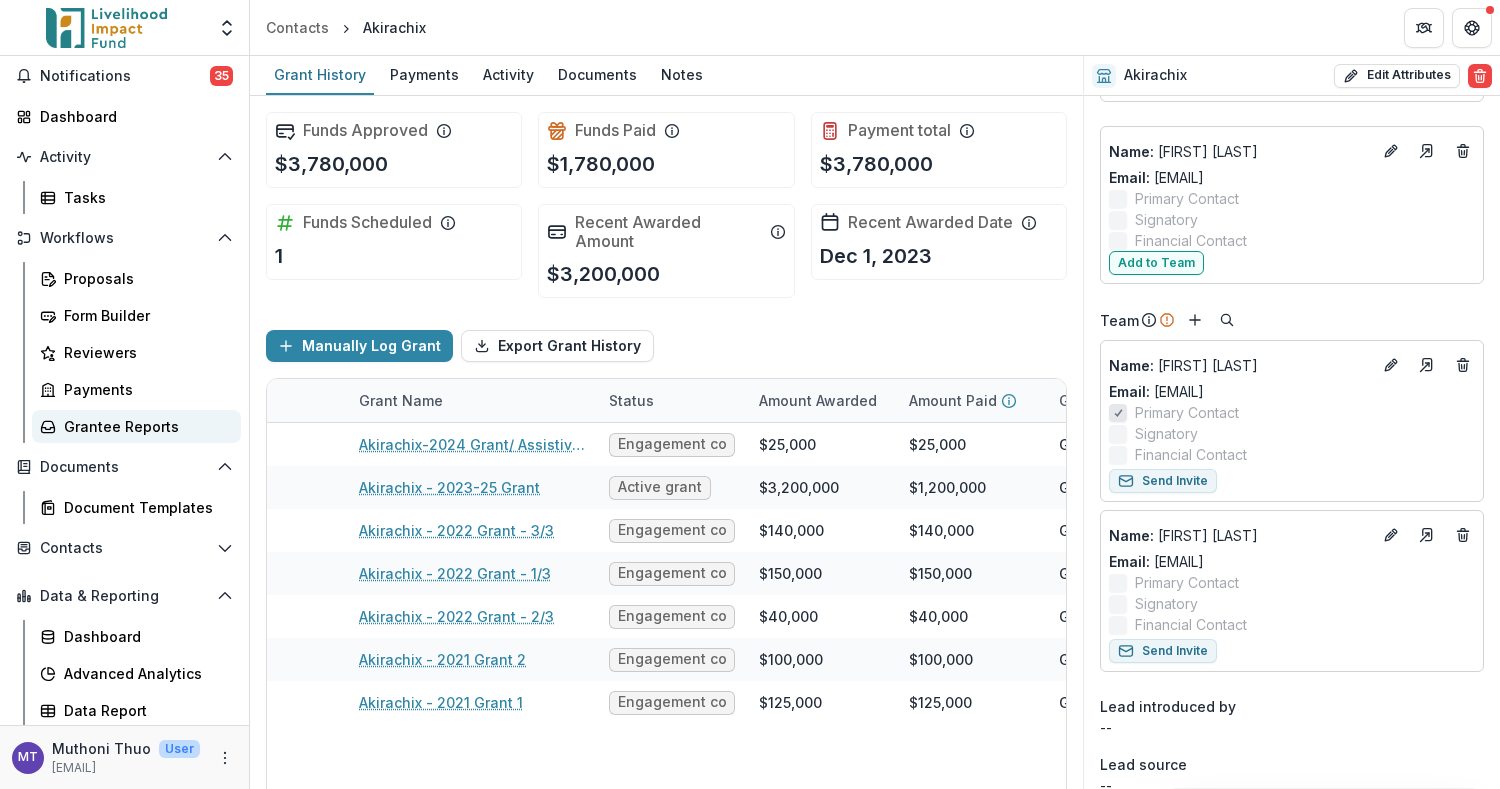 click on "Grantee Reports" at bounding box center (144, 426) 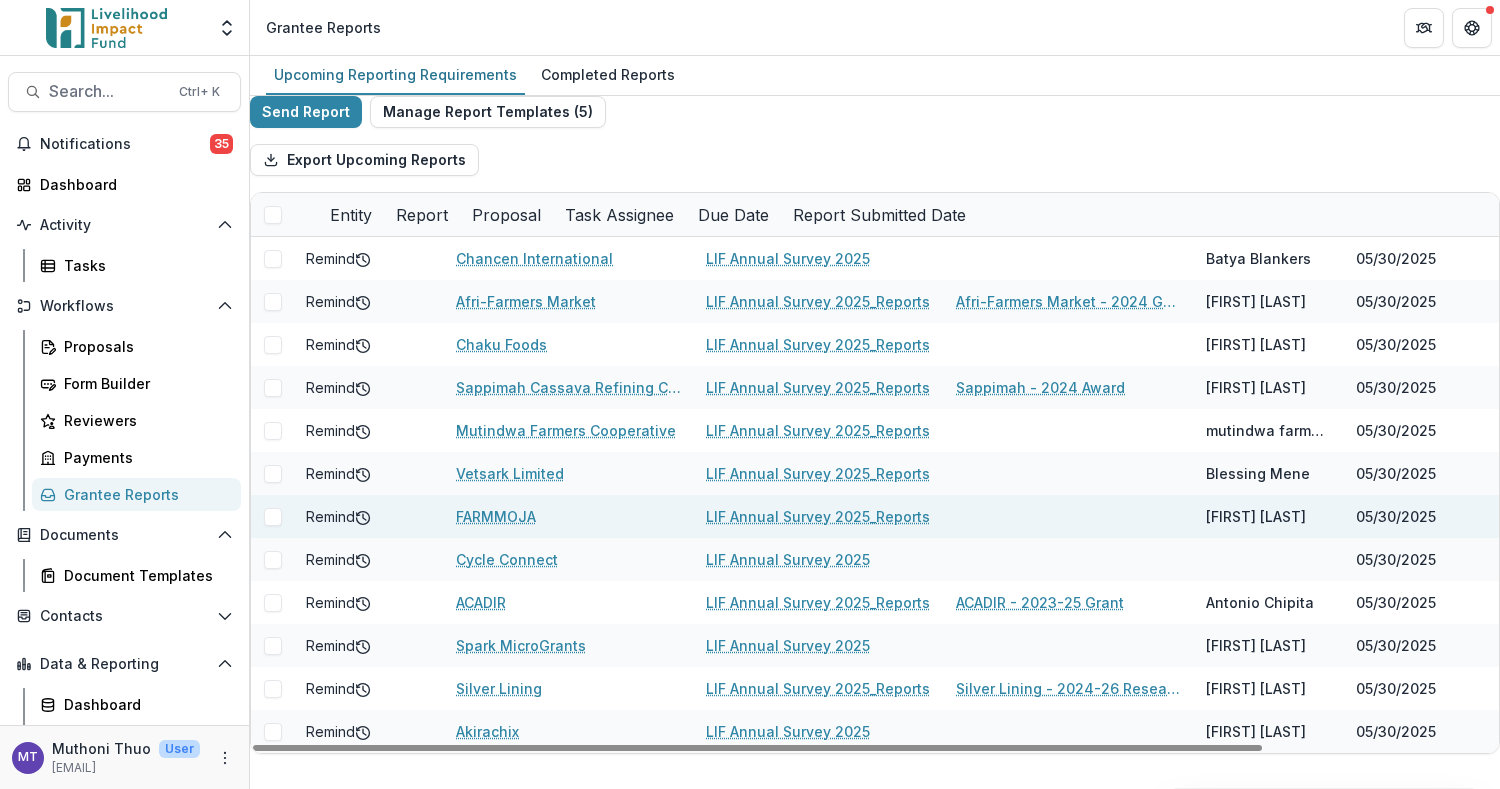 scroll, scrollTop: 1, scrollLeft: 0, axis: vertical 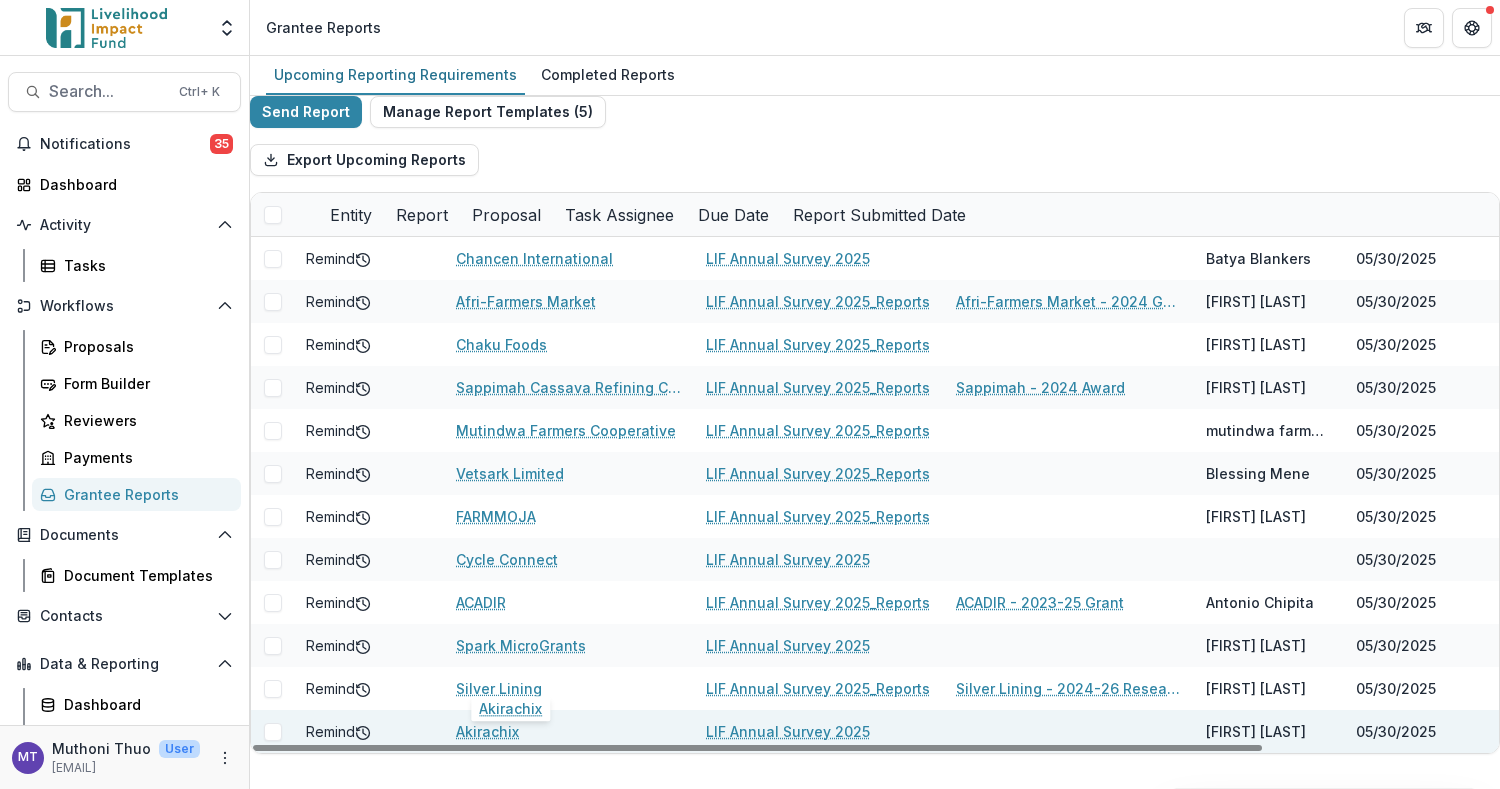 click on "Akirachix" at bounding box center [487, 731] 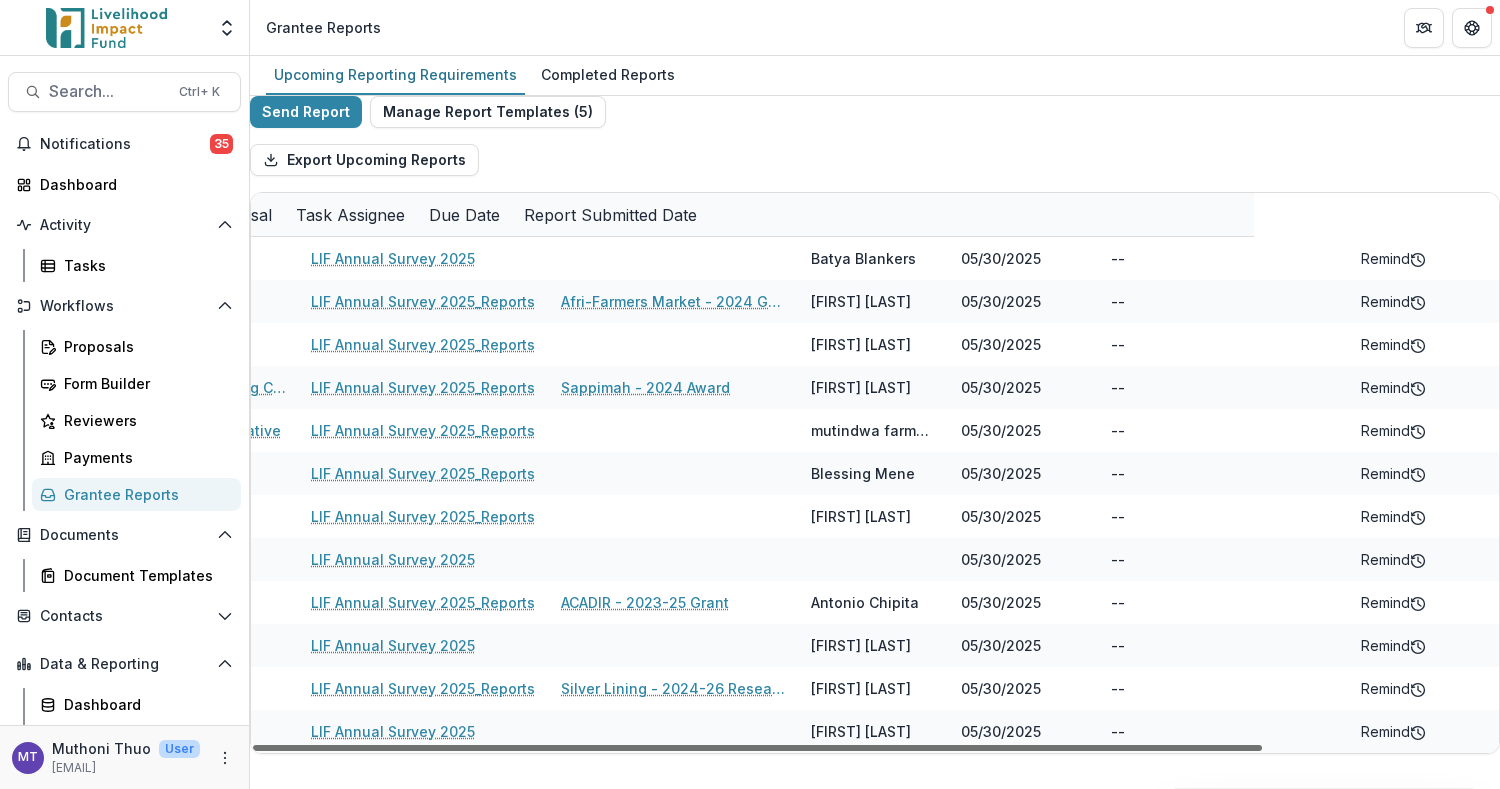 scroll, scrollTop: 0, scrollLeft: 281, axis: horizontal 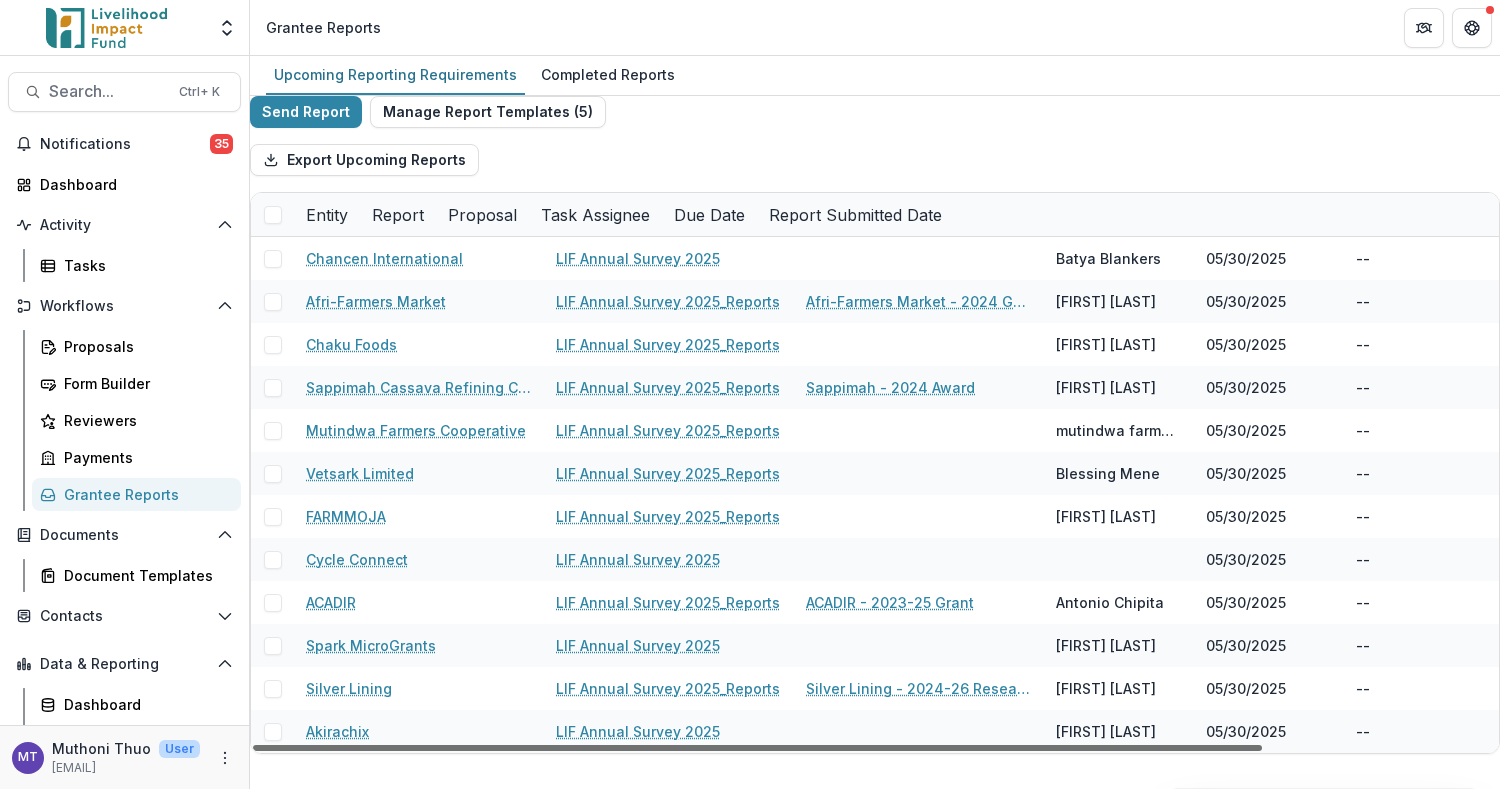 drag, startPoint x: 1148, startPoint y: 767, endPoint x: 764, endPoint y: 799, distance: 385.33102 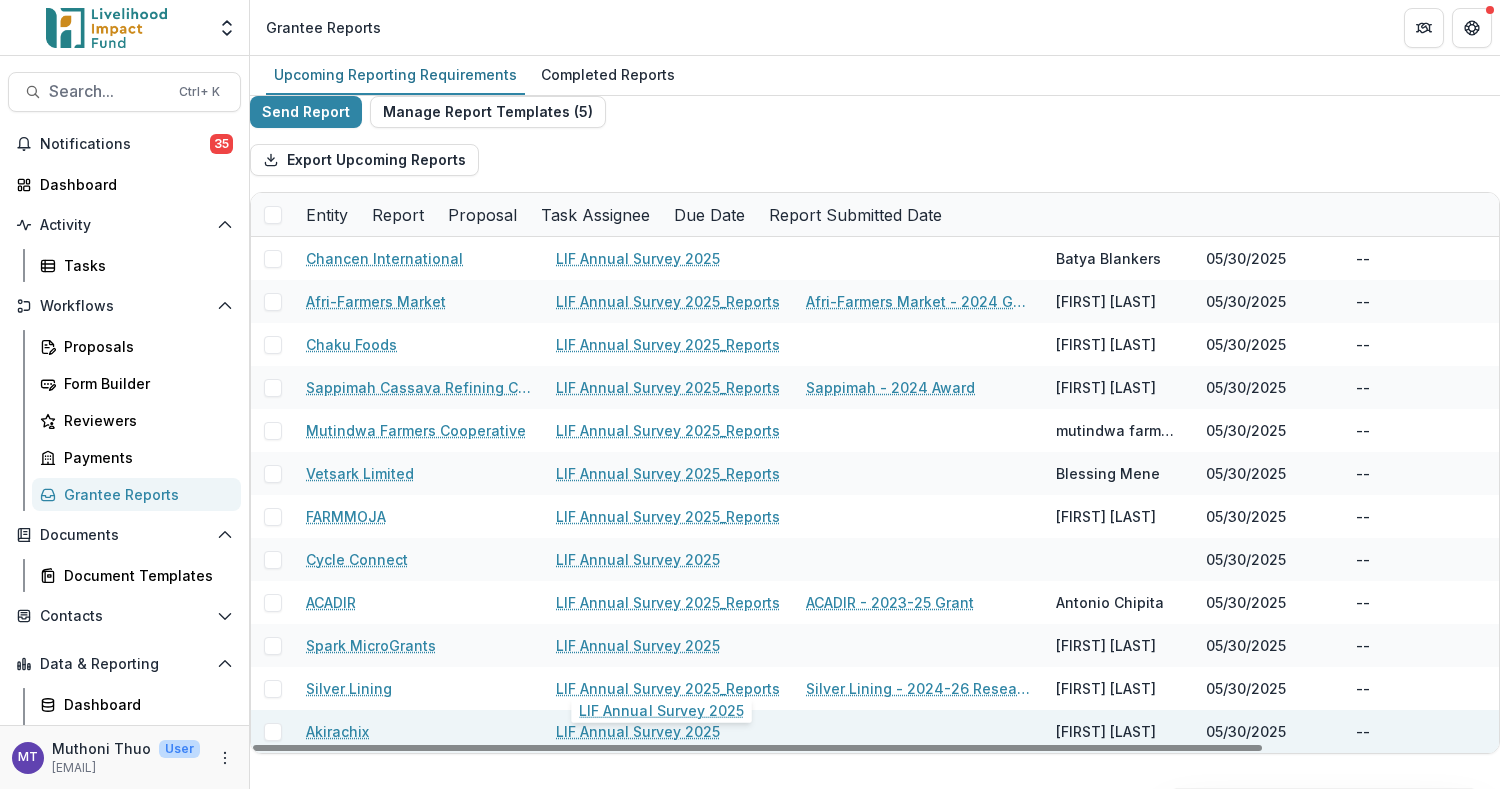 click on "LIF Annual Survey 2025" at bounding box center (638, 731) 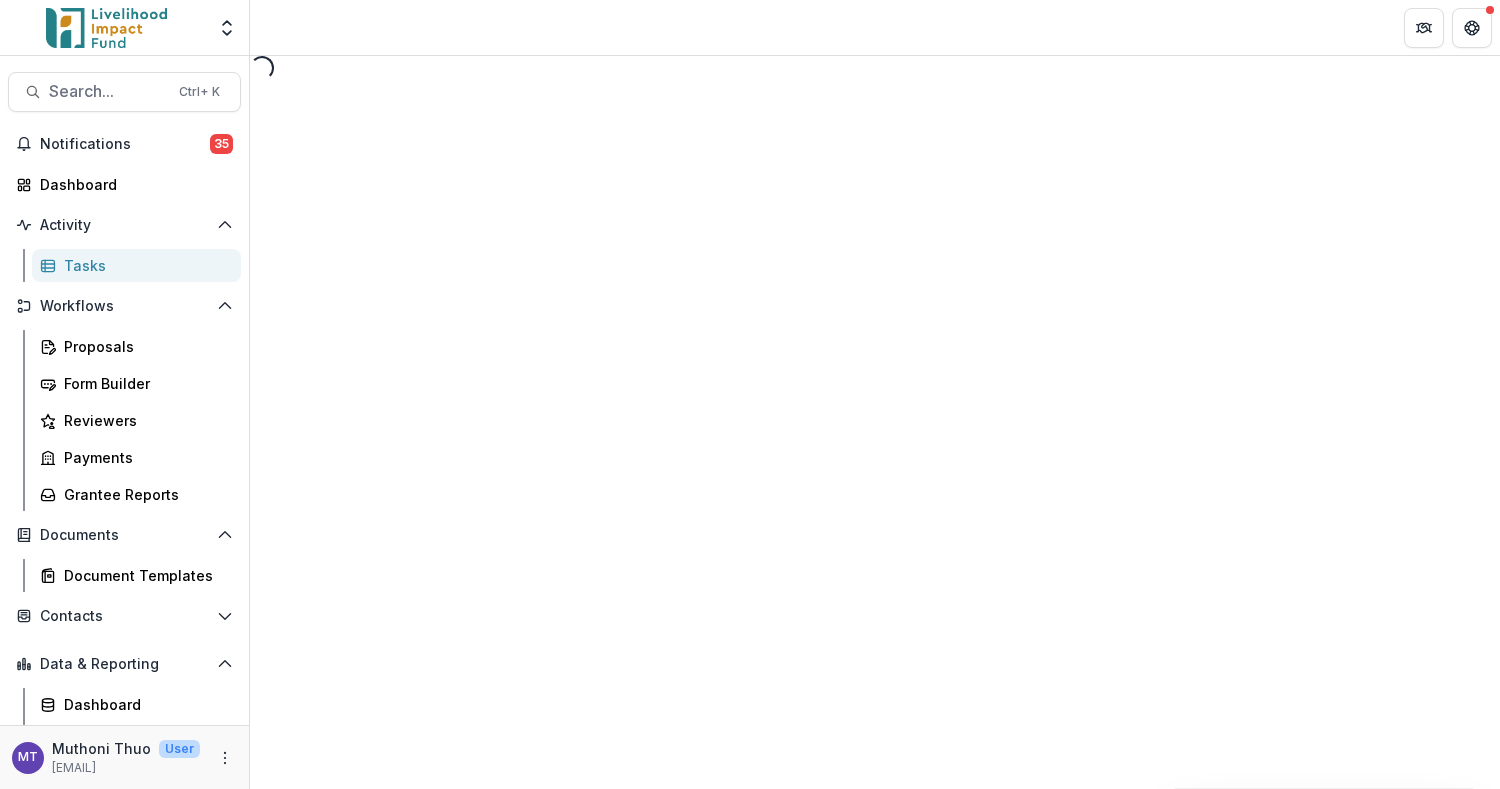 select on "********" 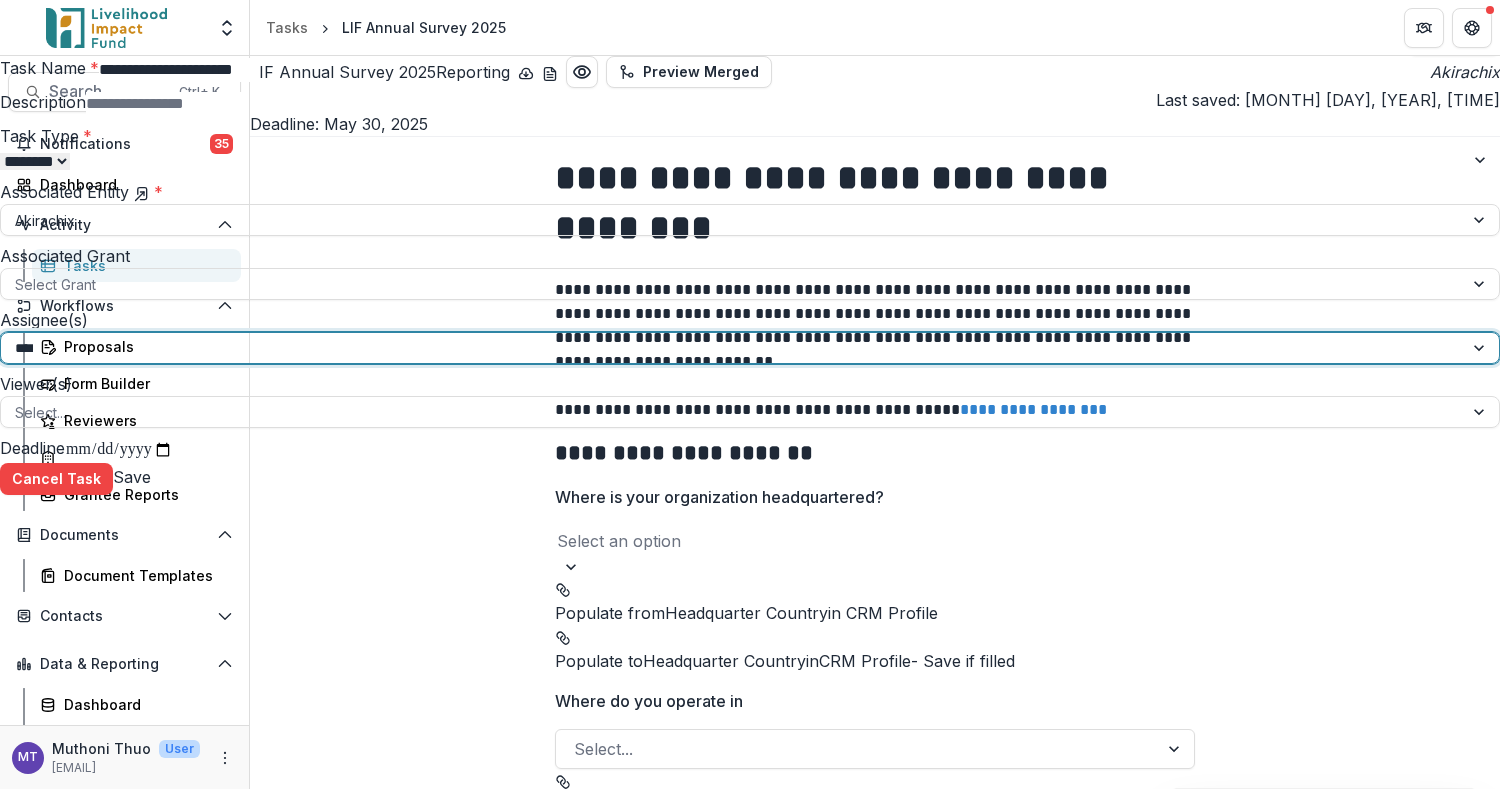 type on "*****" 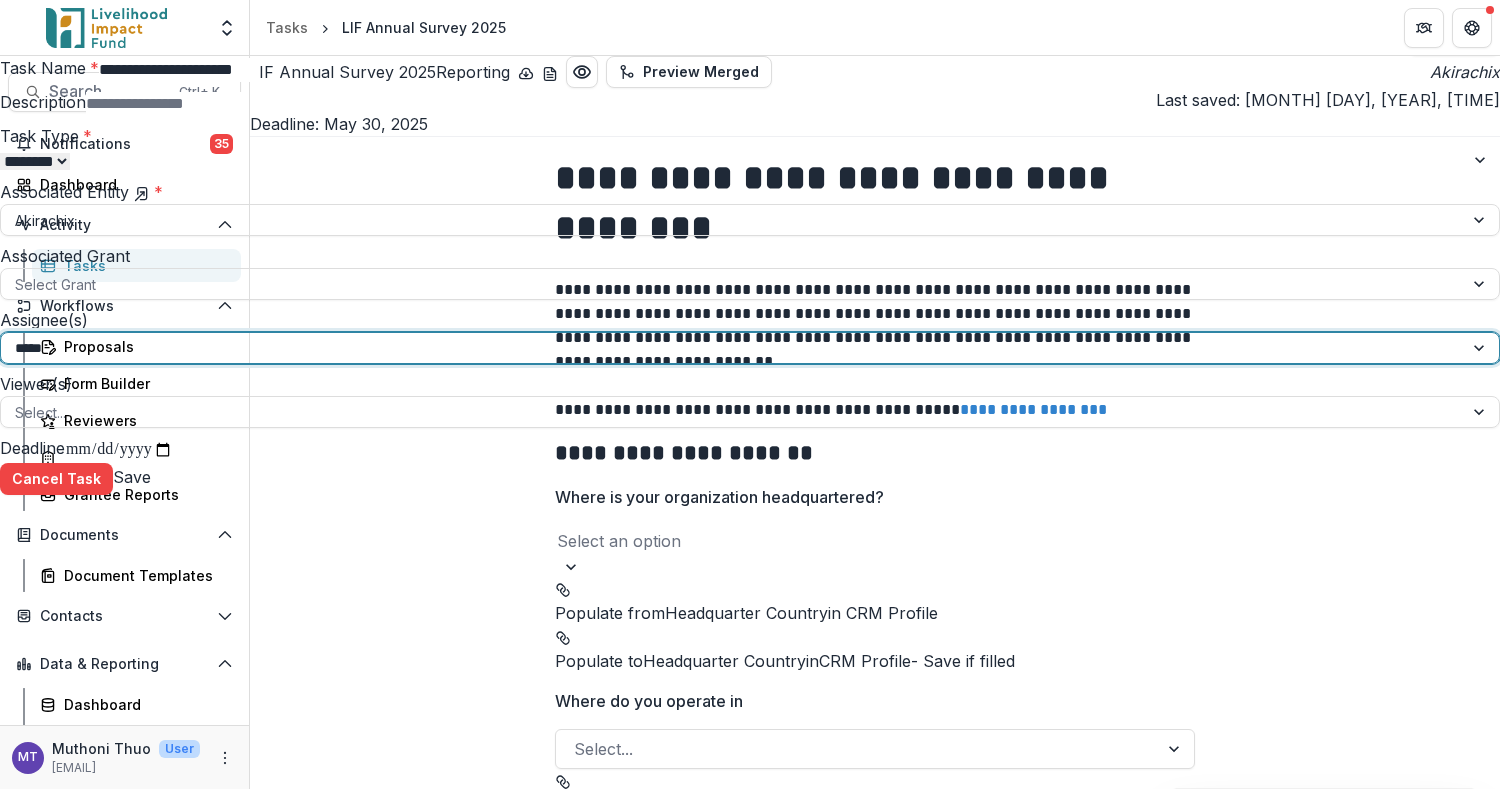click on "L Linda Kamau lkamau@akirachix.com Primary Contact" at bounding box center (750, 836) 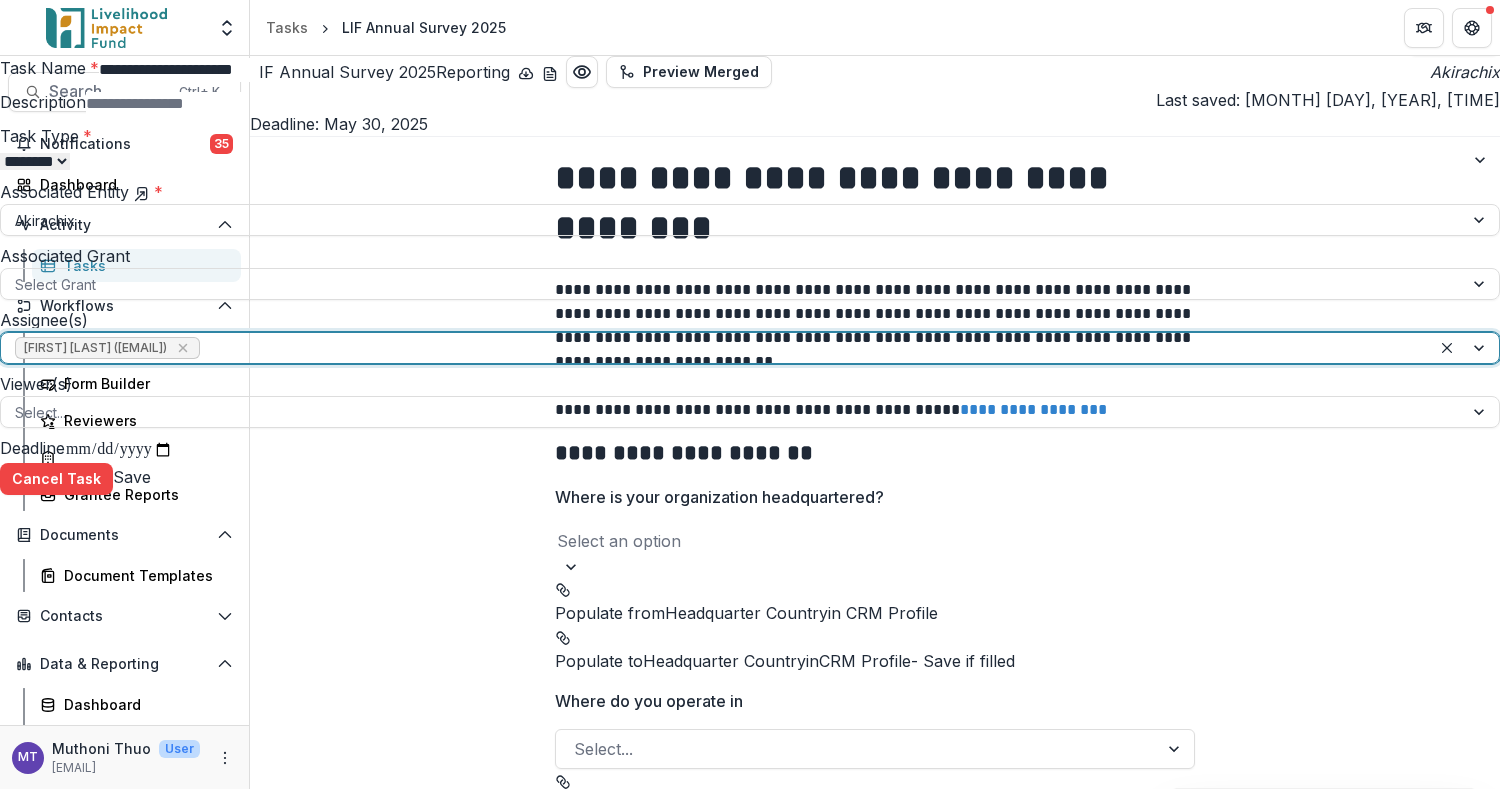 click on "Cancel Task Save" at bounding box center [750, 479] 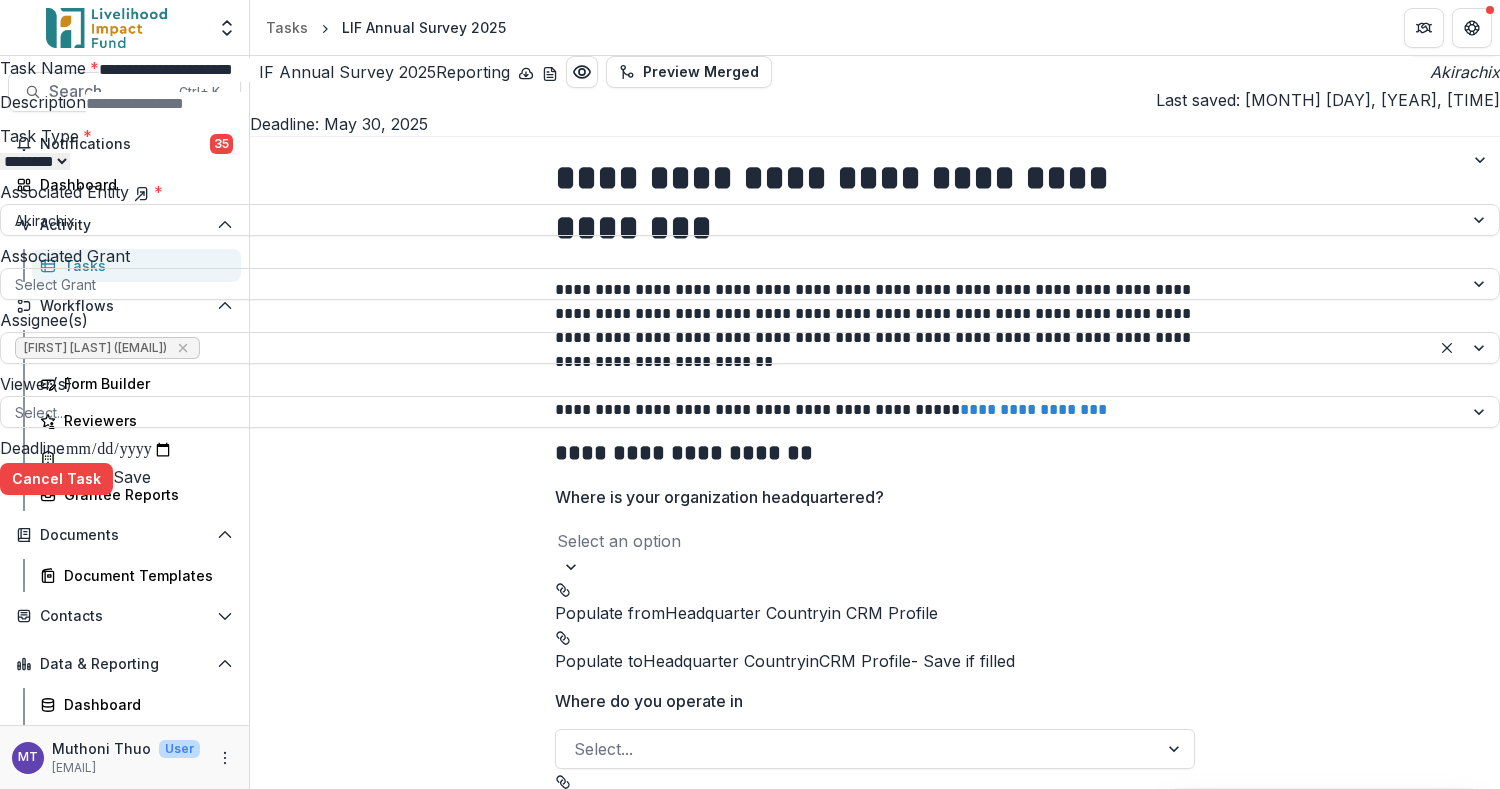 click on "Save" at bounding box center [132, 477] 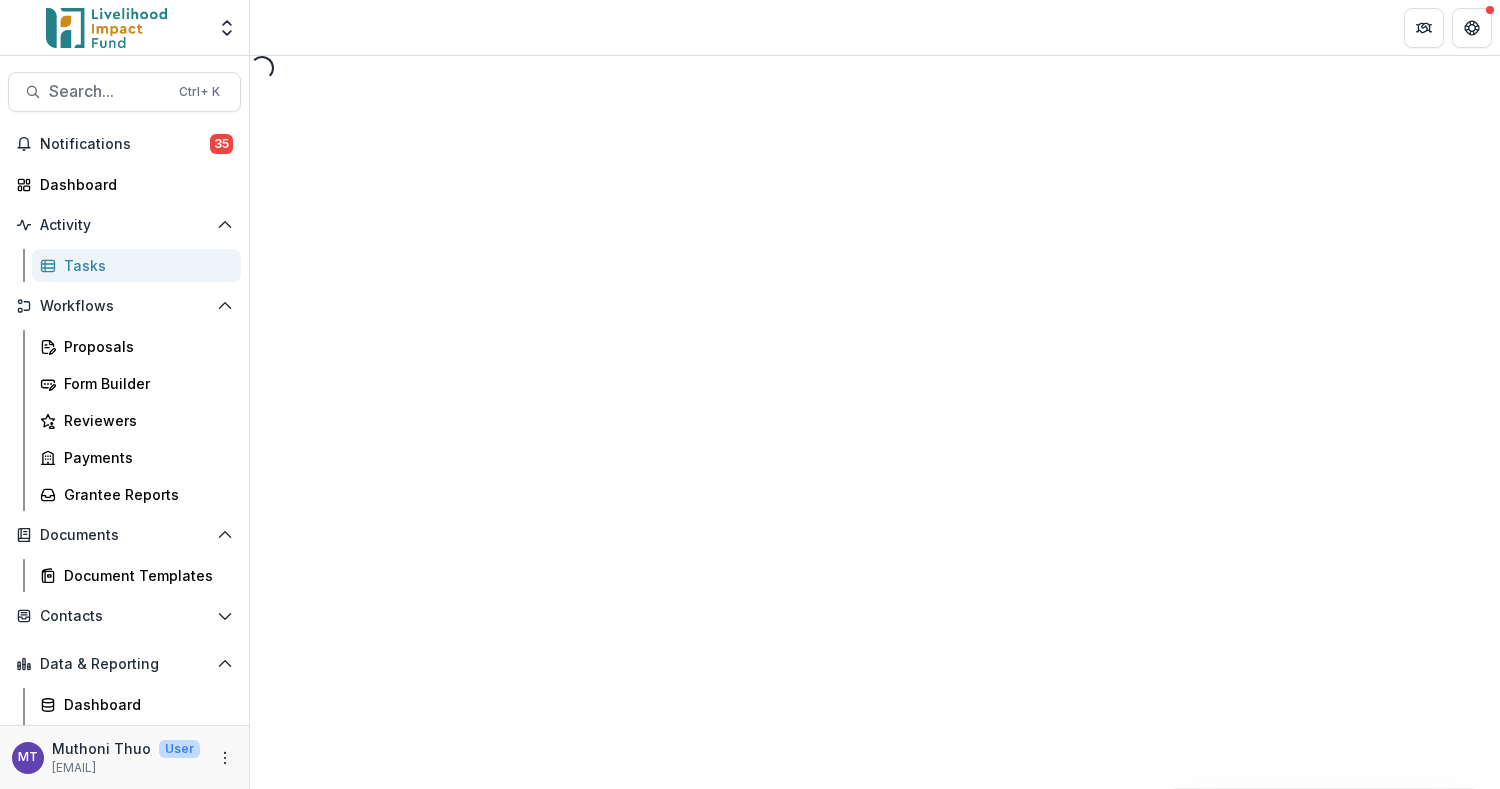 select on "********" 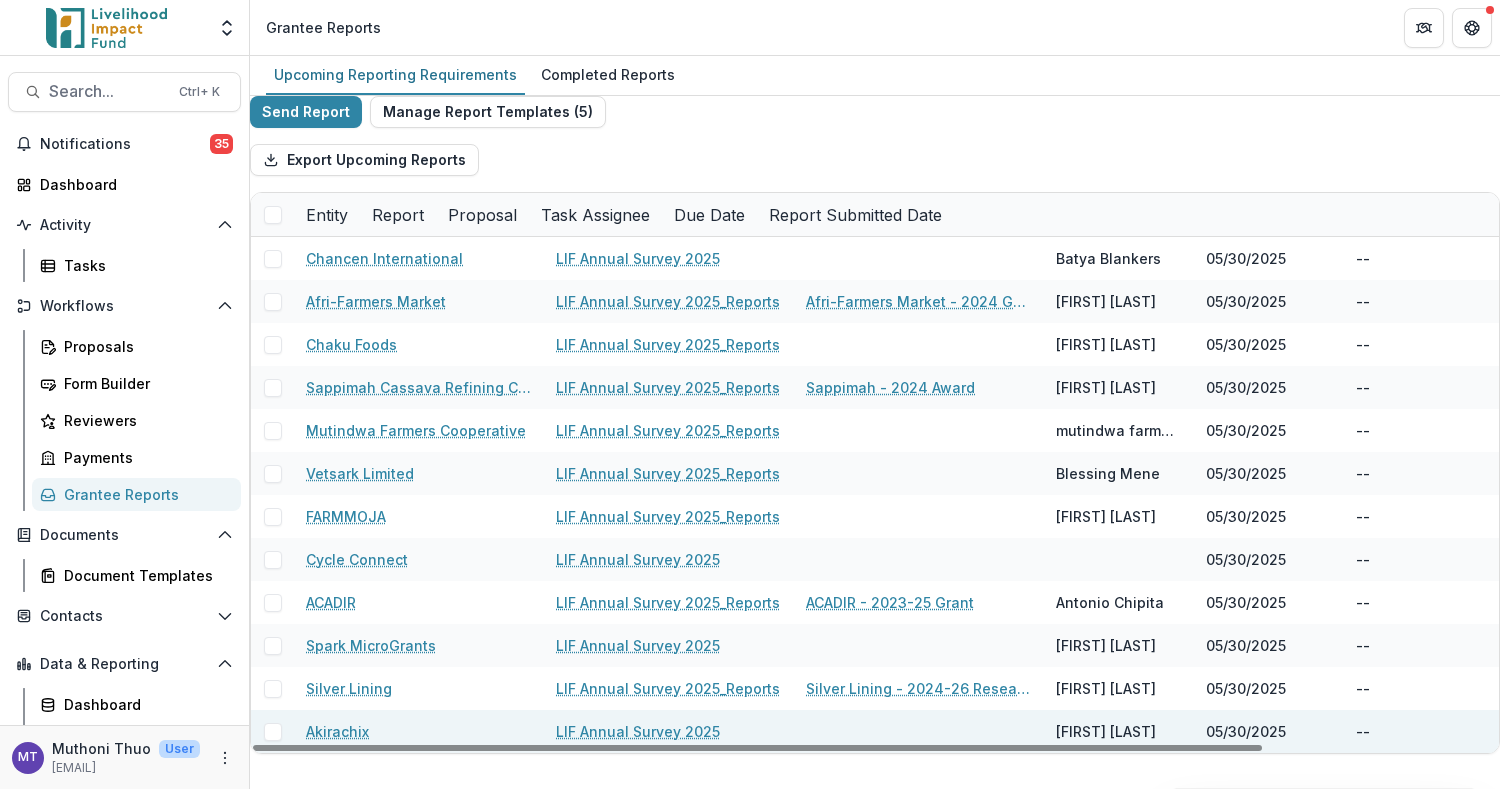 scroll, scrollTop: 1, scrollLeft: 0, axis: vertical 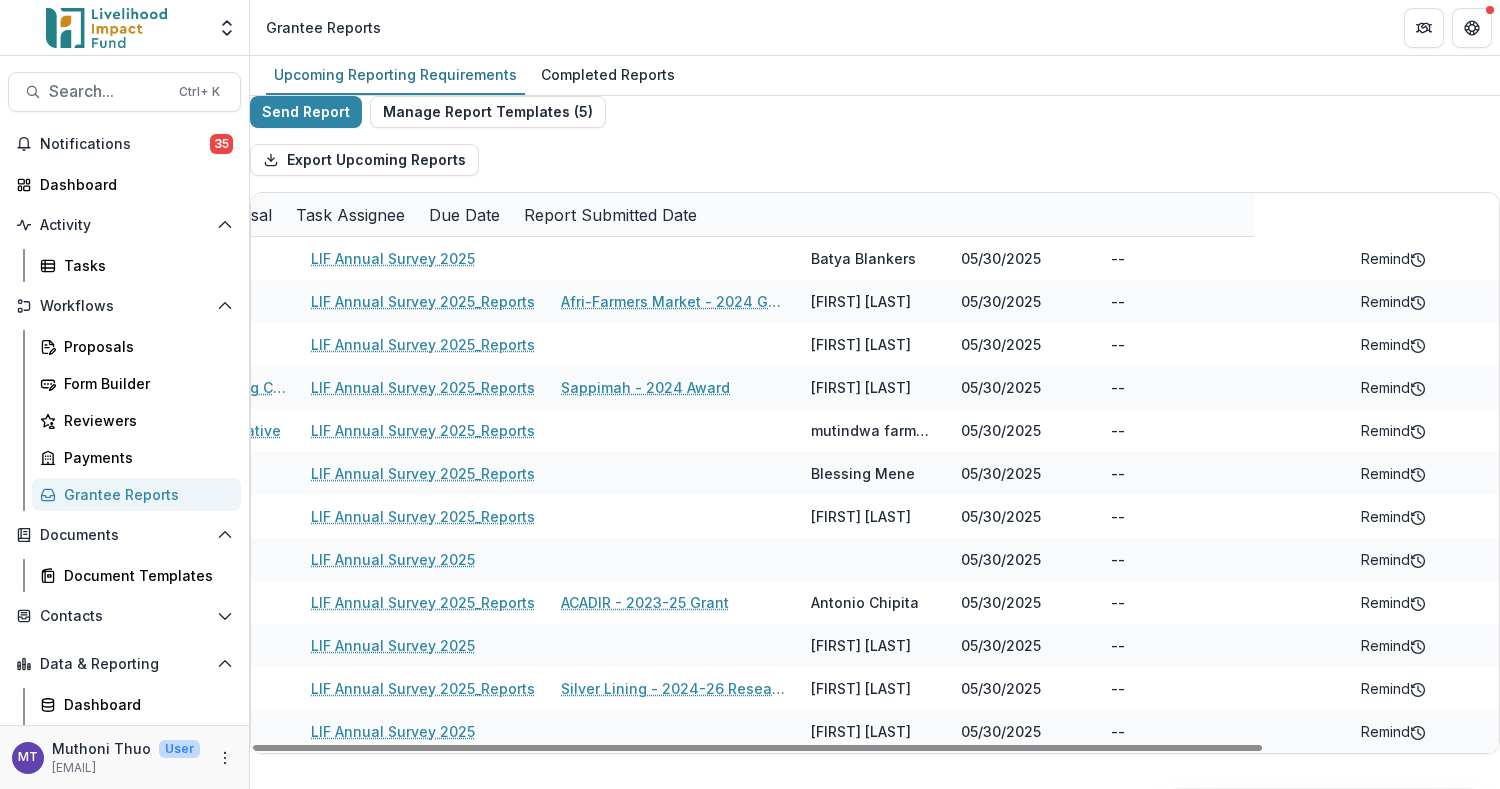 drag, startPoint x: 1231, startPoint y: 769, endPoint x: 1499, endPoint y: 751, distance: 268.6038 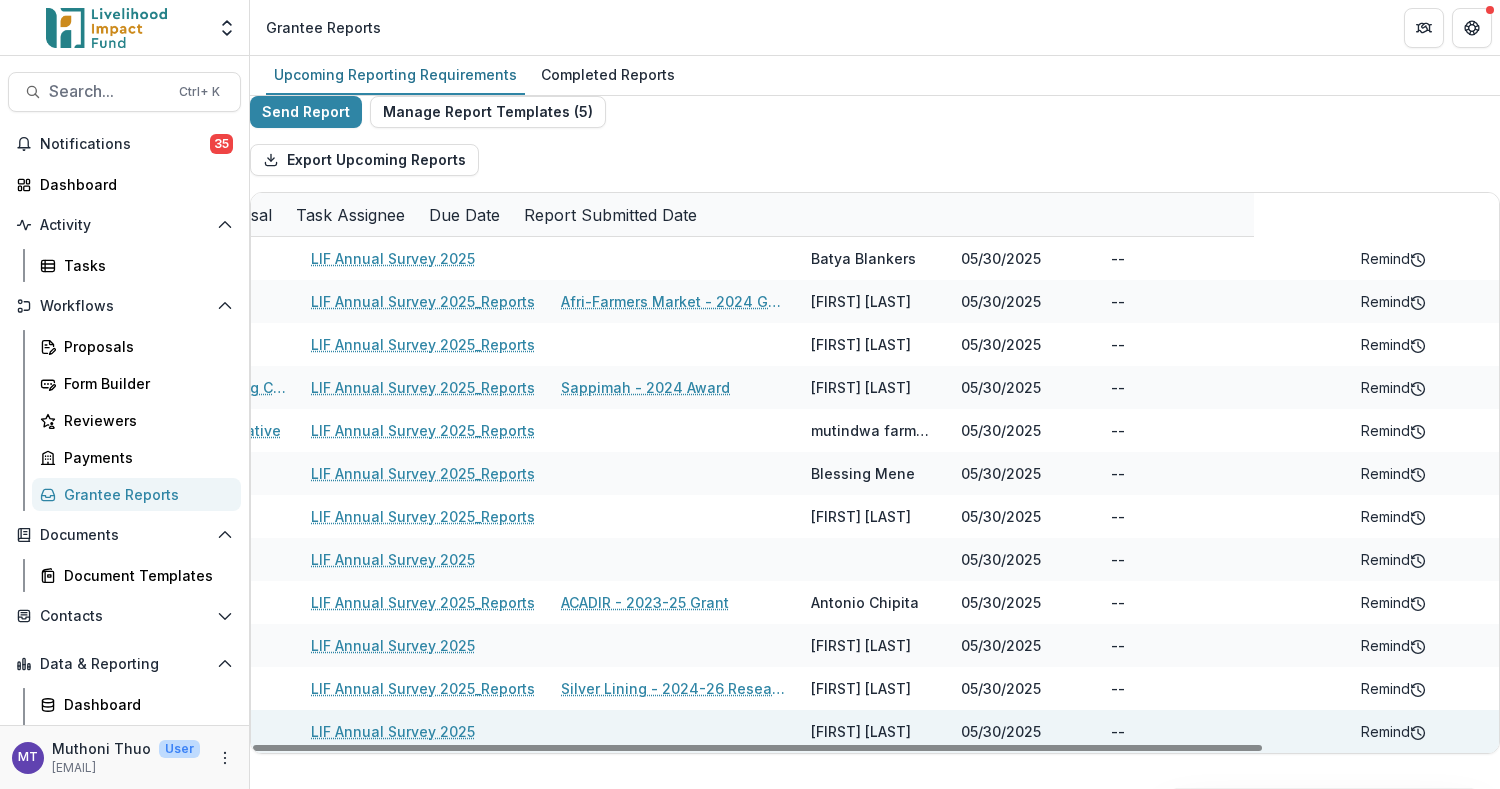 click on "Remind" at bounding box center [1385, 731] 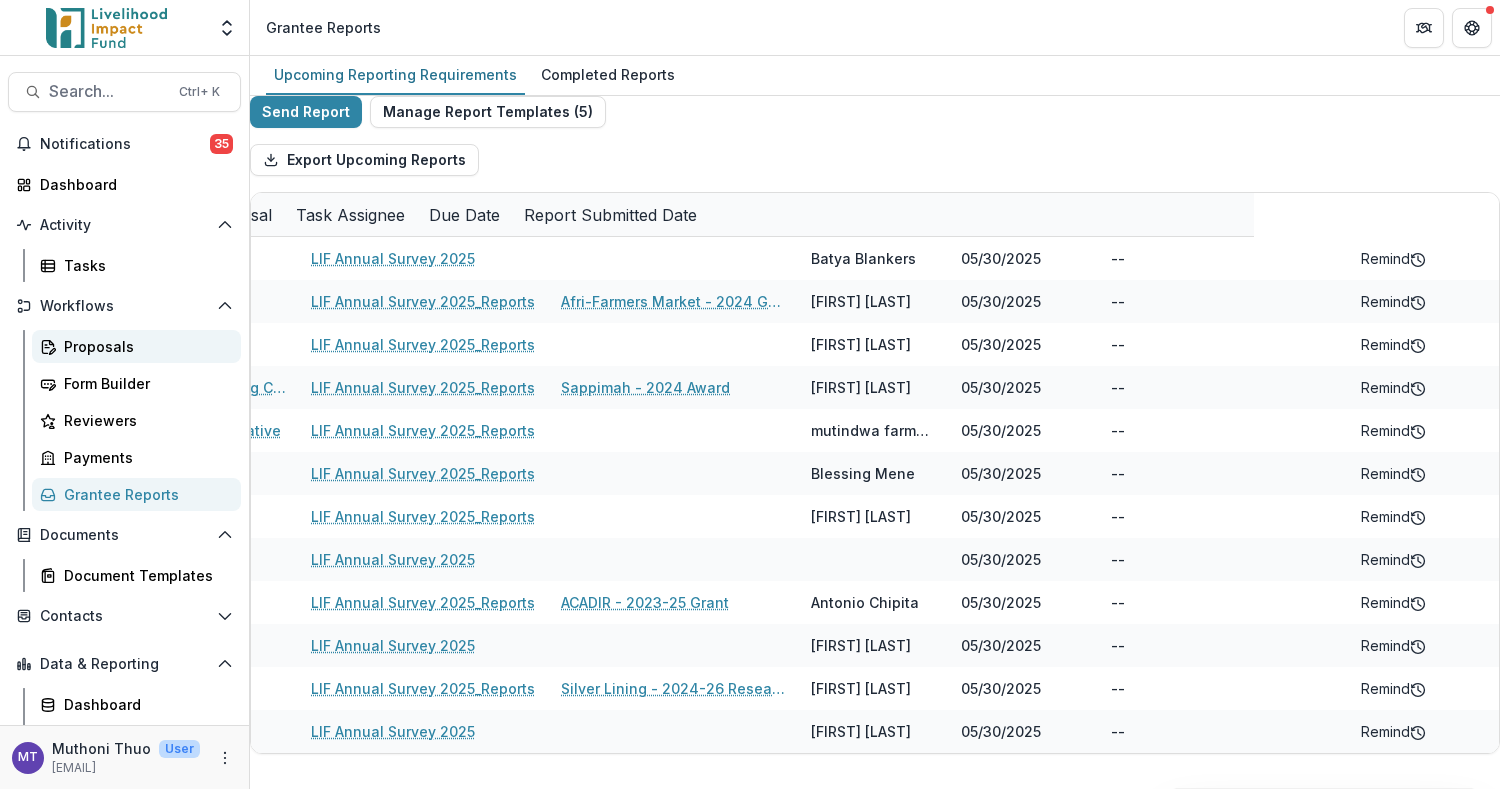click on "Proposals" at bounding box center (144, 346) 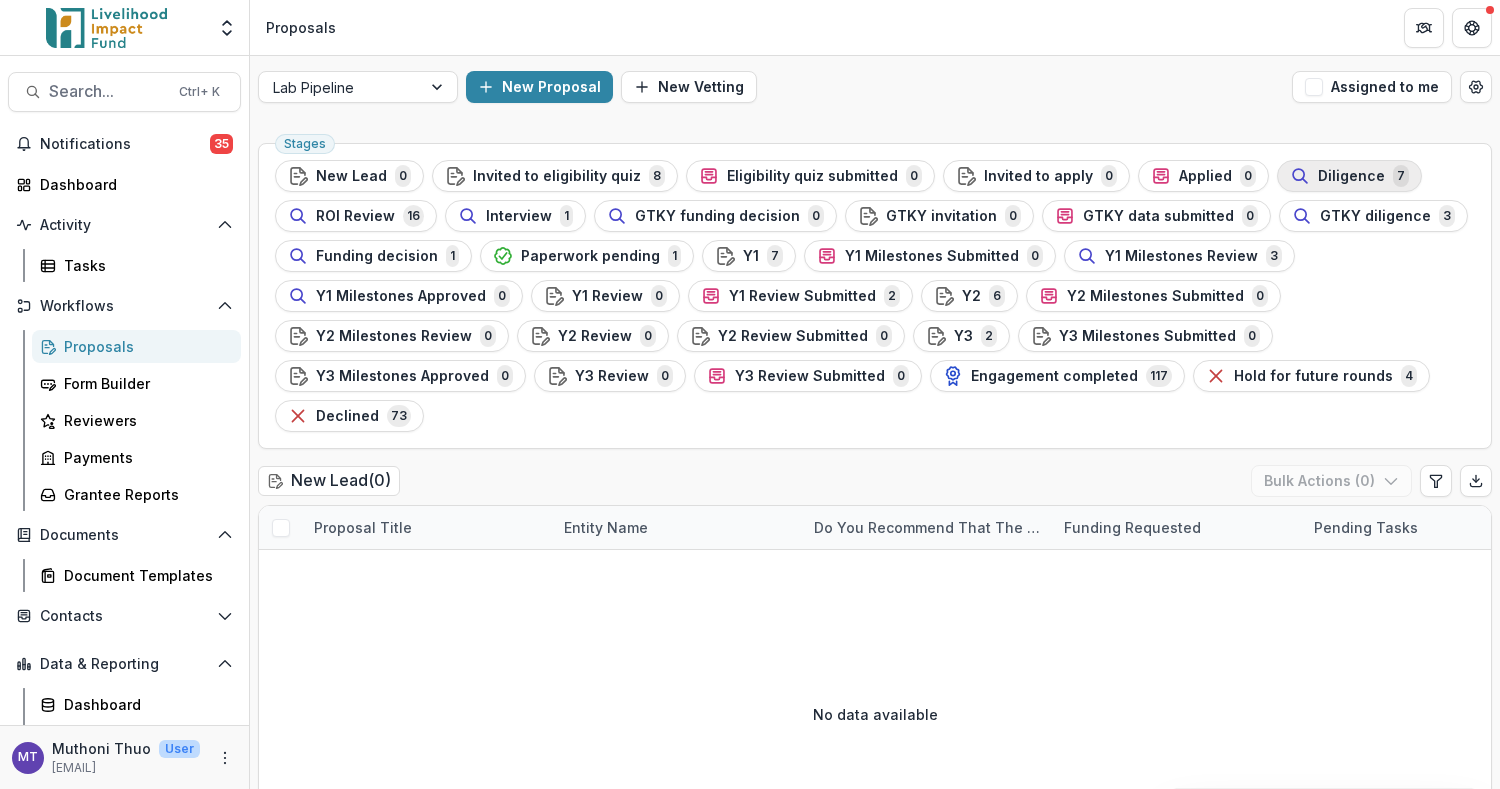 click on "Diligence" at bounding box center [1351, 176] 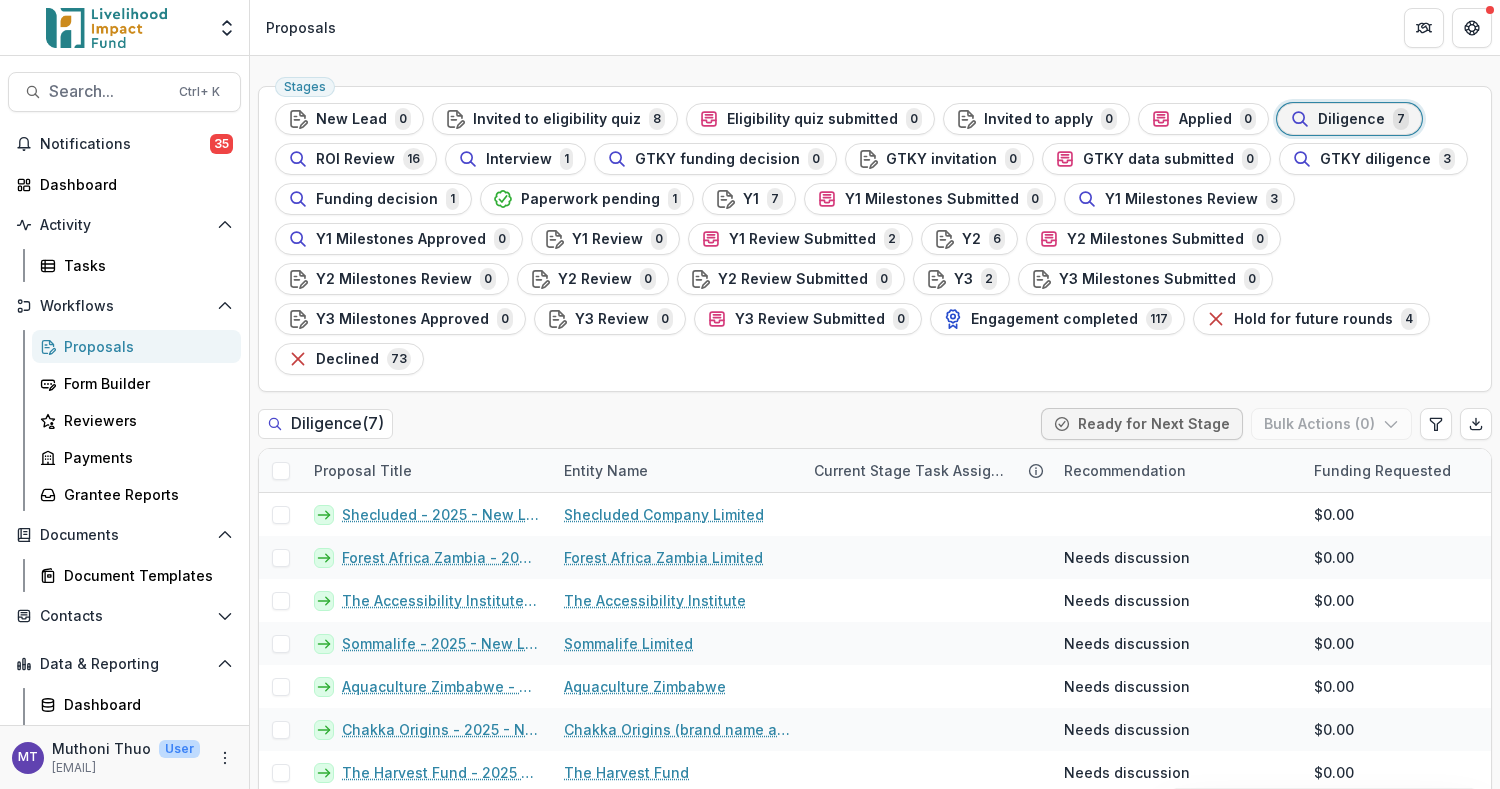 scroll, scrollTop: 82, scrollLeft: 0, axis: vertical 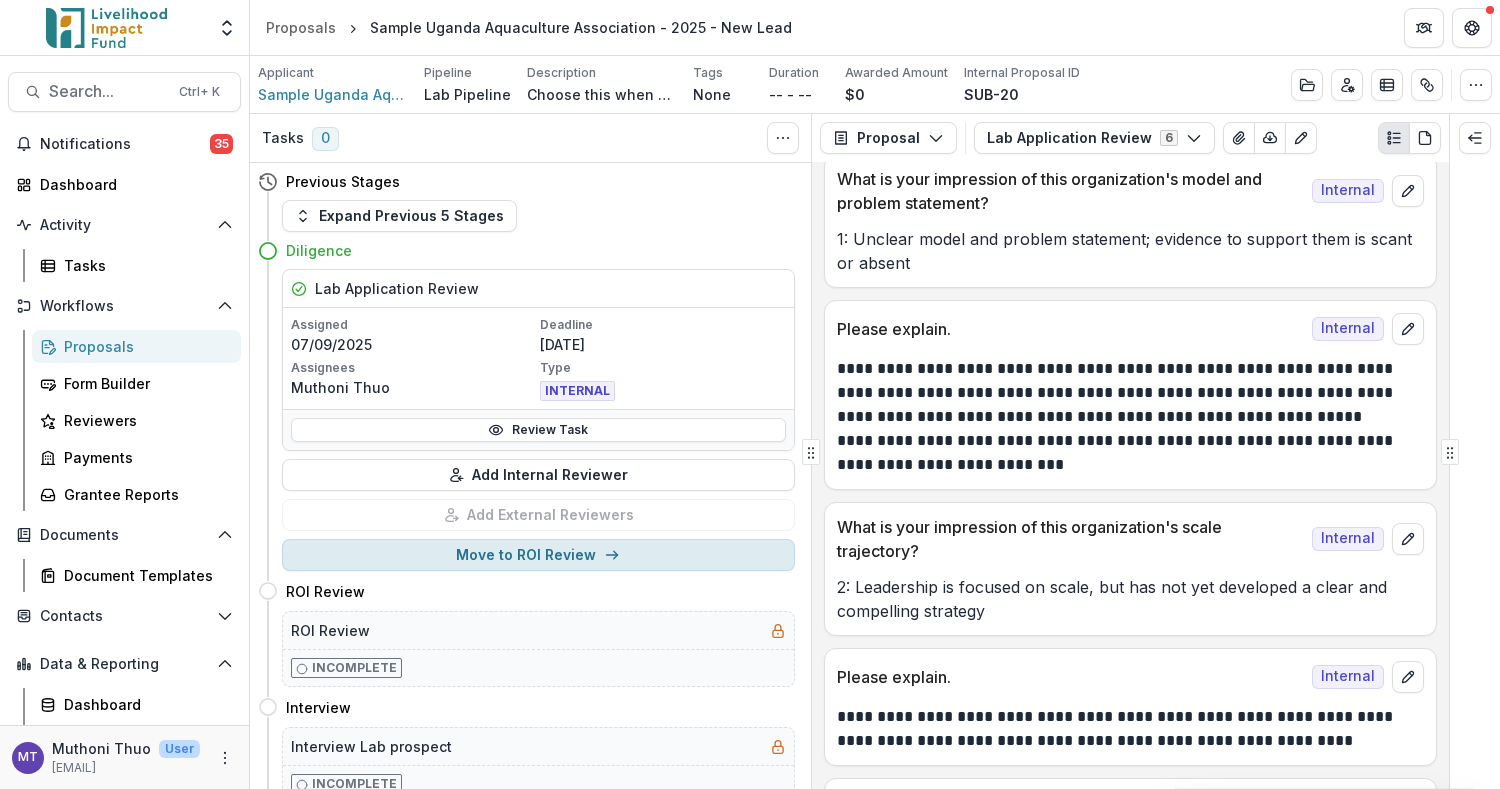 click on "Move to ROI Review" at bounding box center (538, 555) 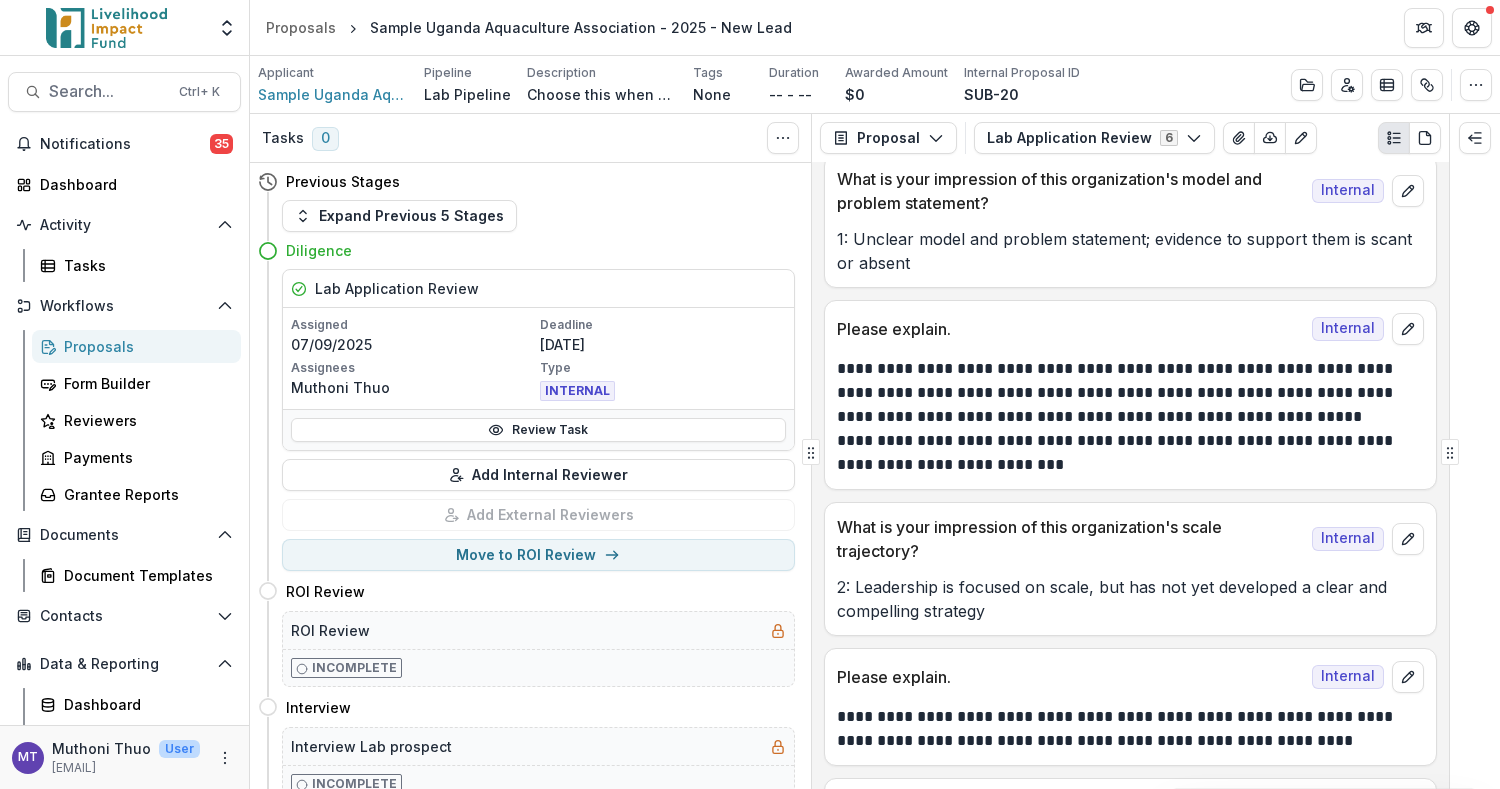 select on "**********" 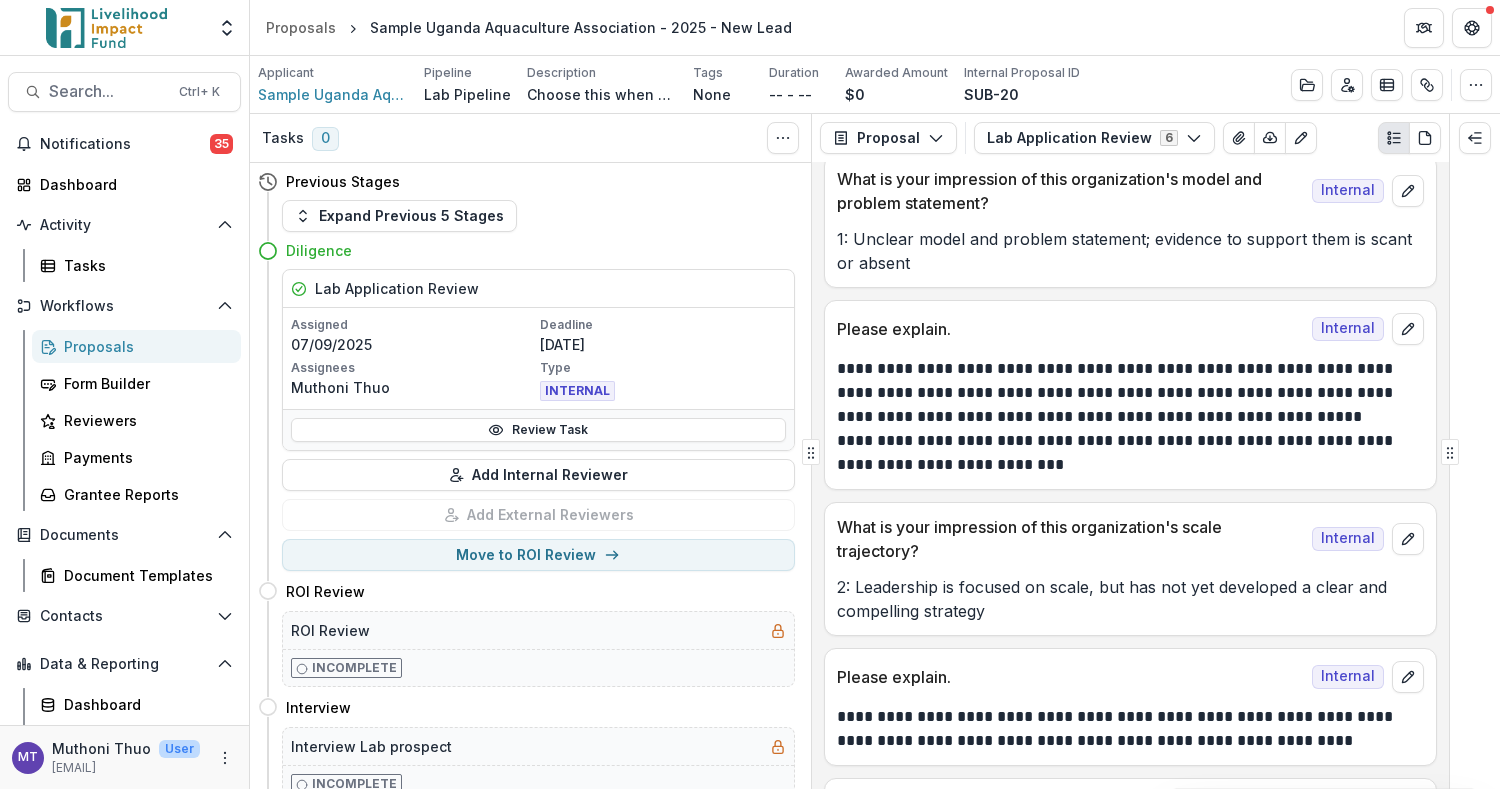 click 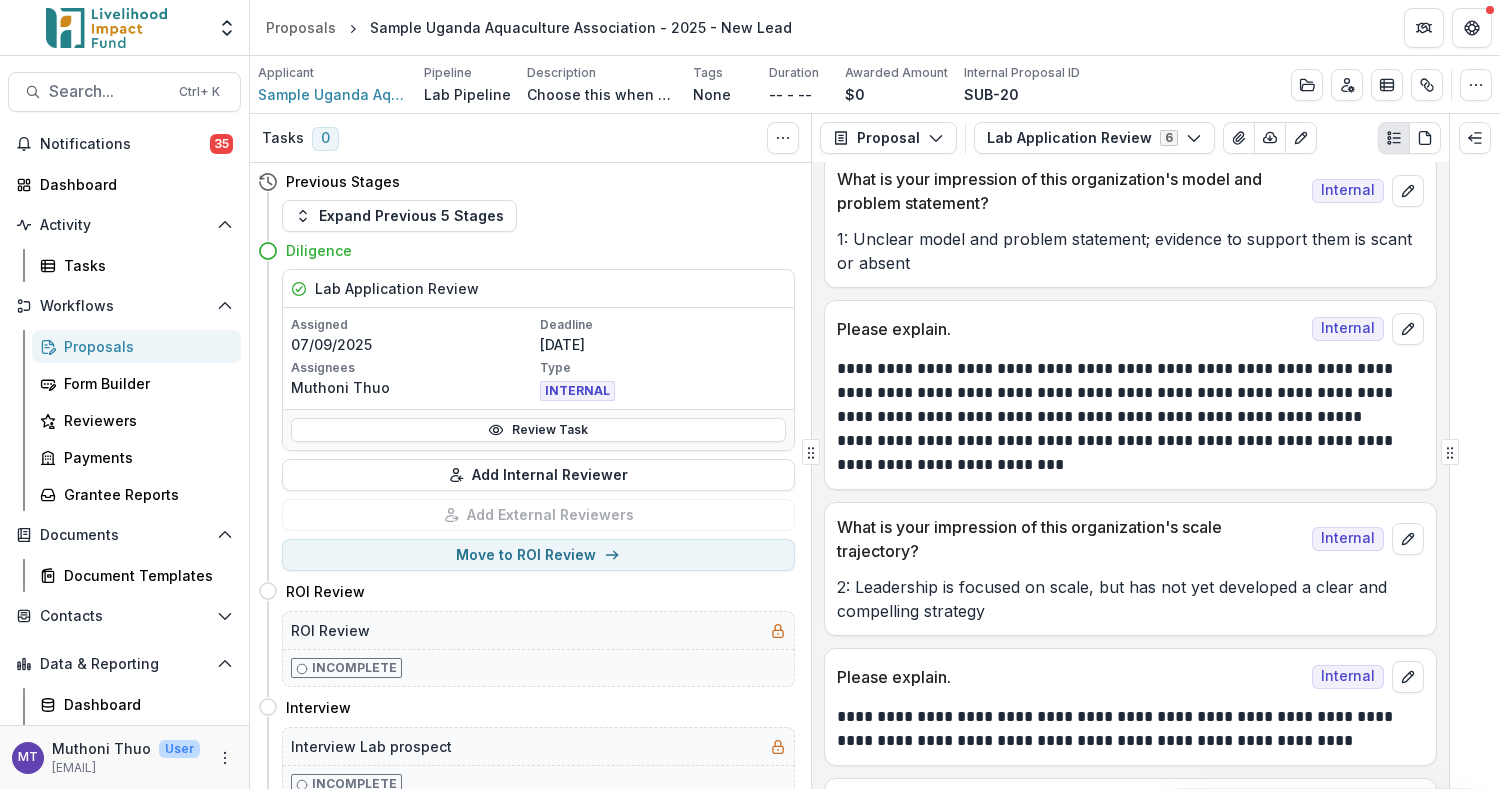 type on "*****" 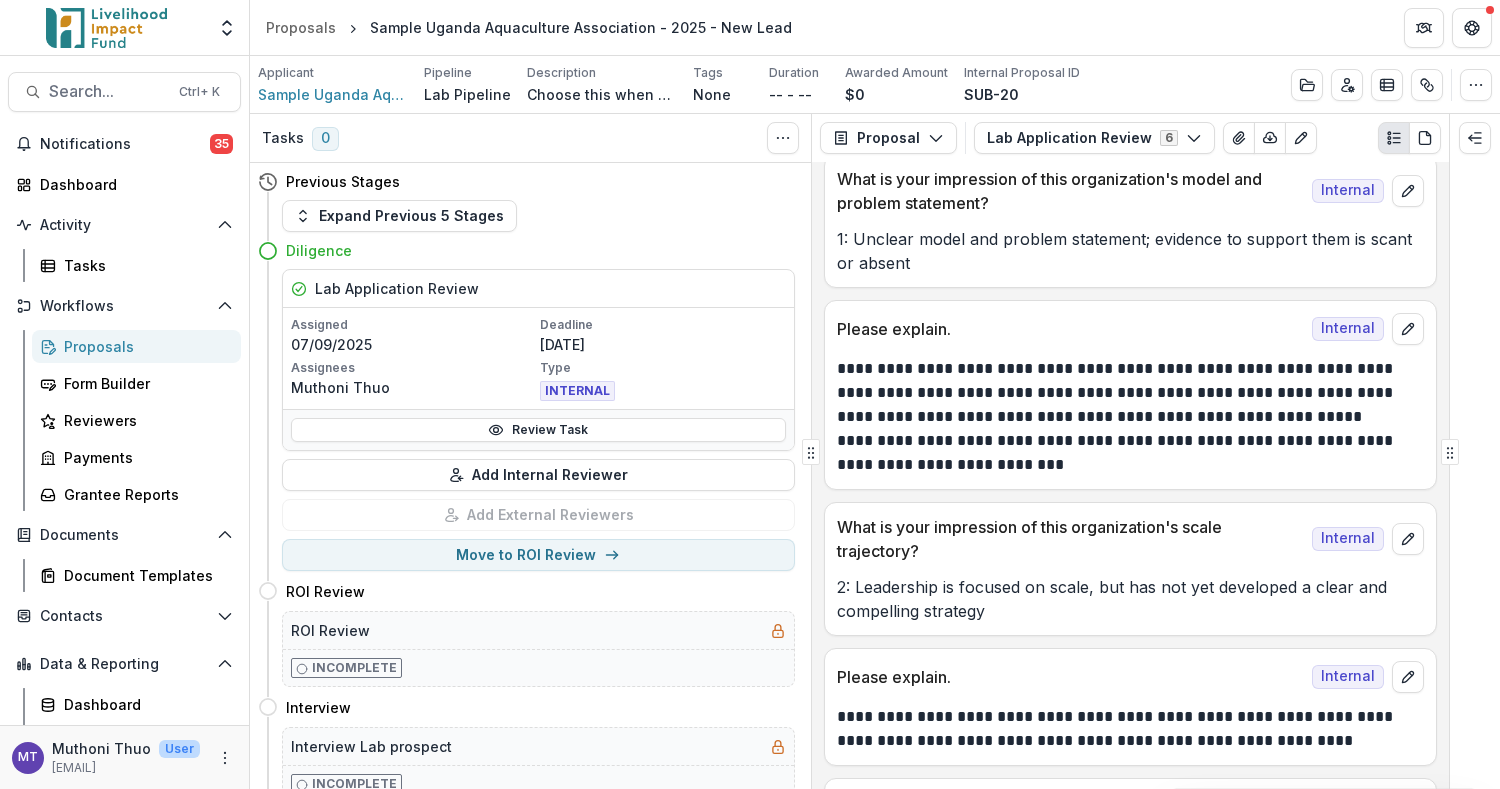 click on "Save" at bounding box center (71, 2883) 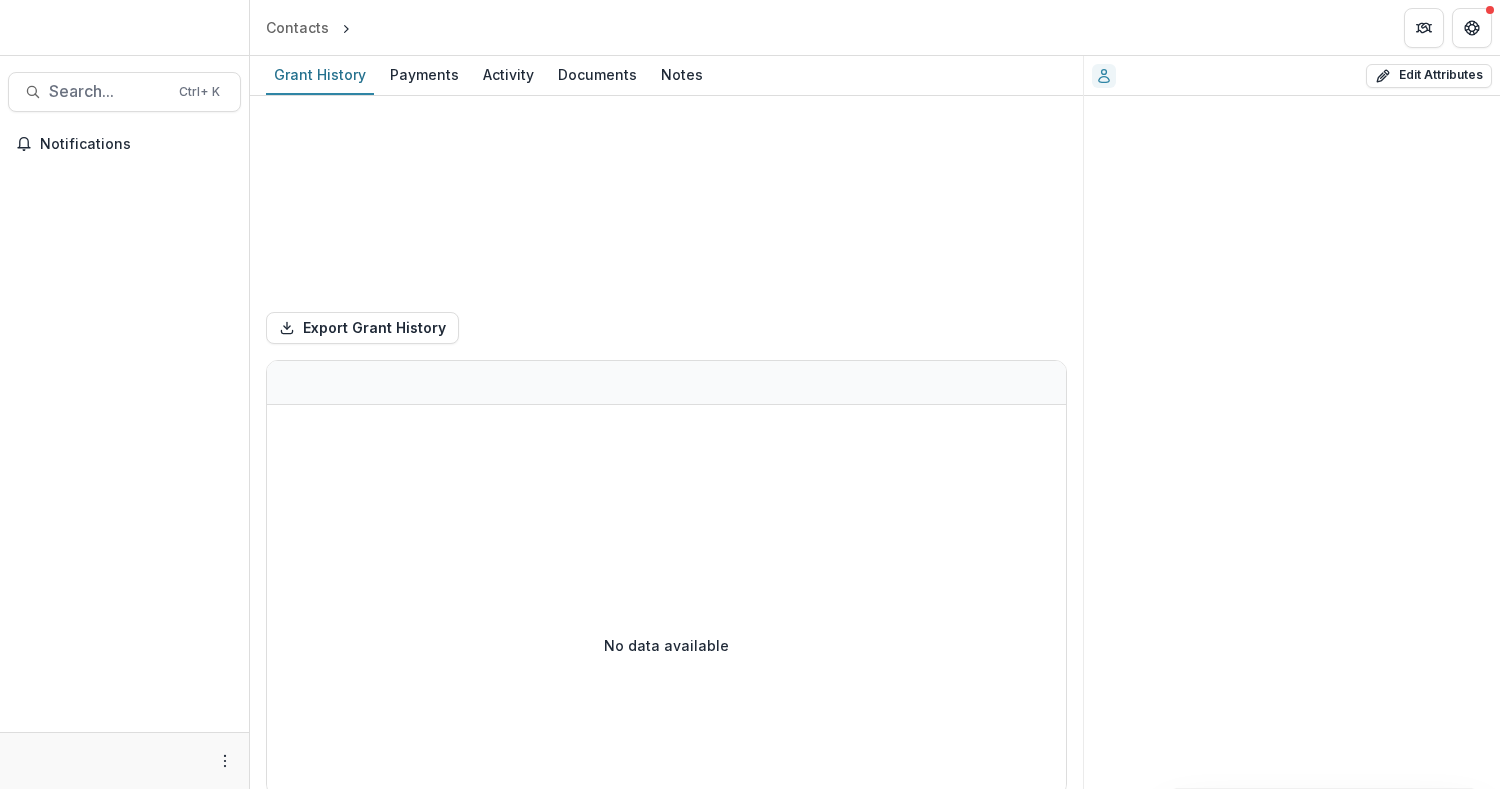 scroll, scrollTop: 0, scrollLeft: 0, axis: both 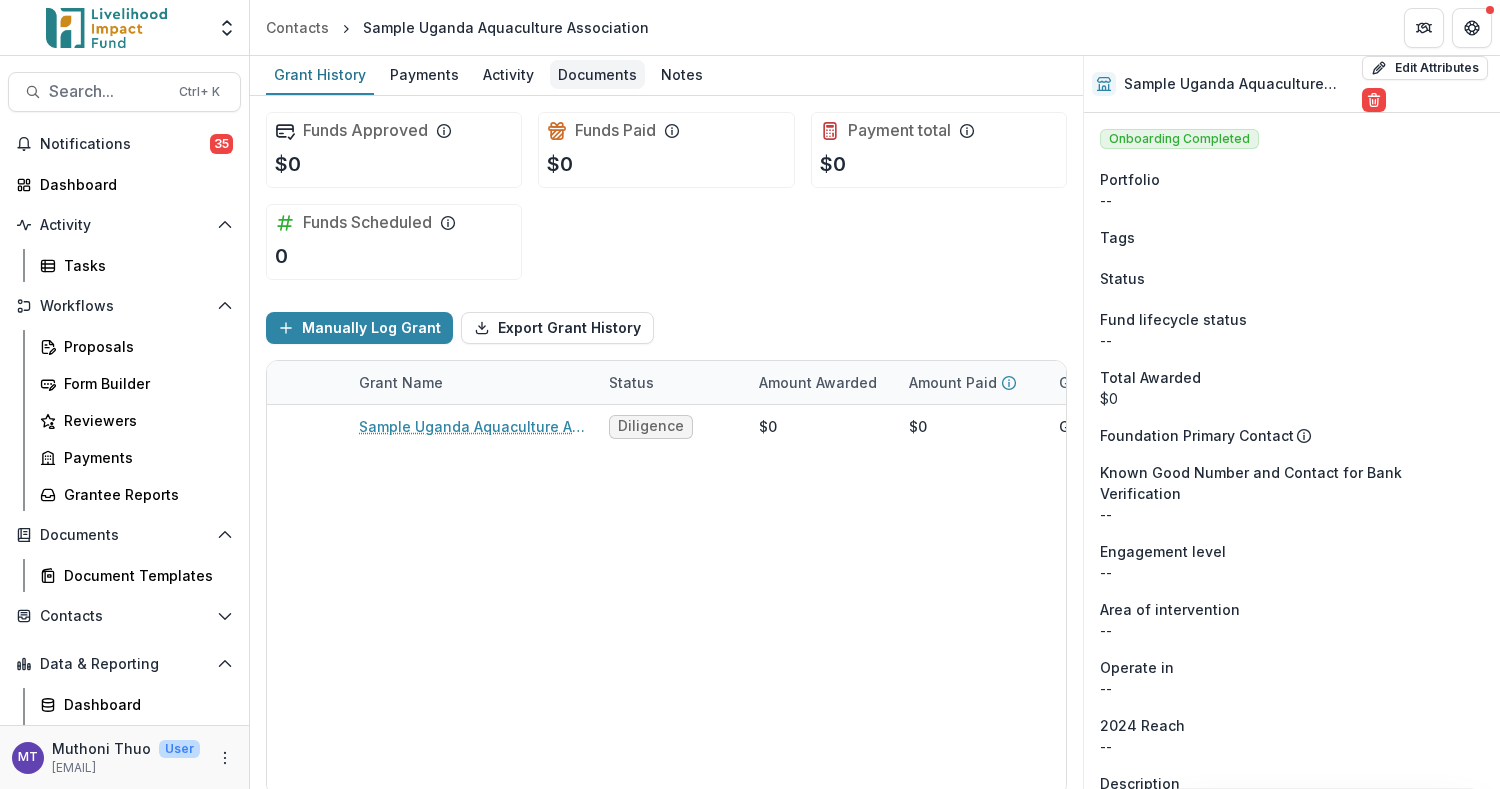 click on "Documents" at bounding box center [597, 74] 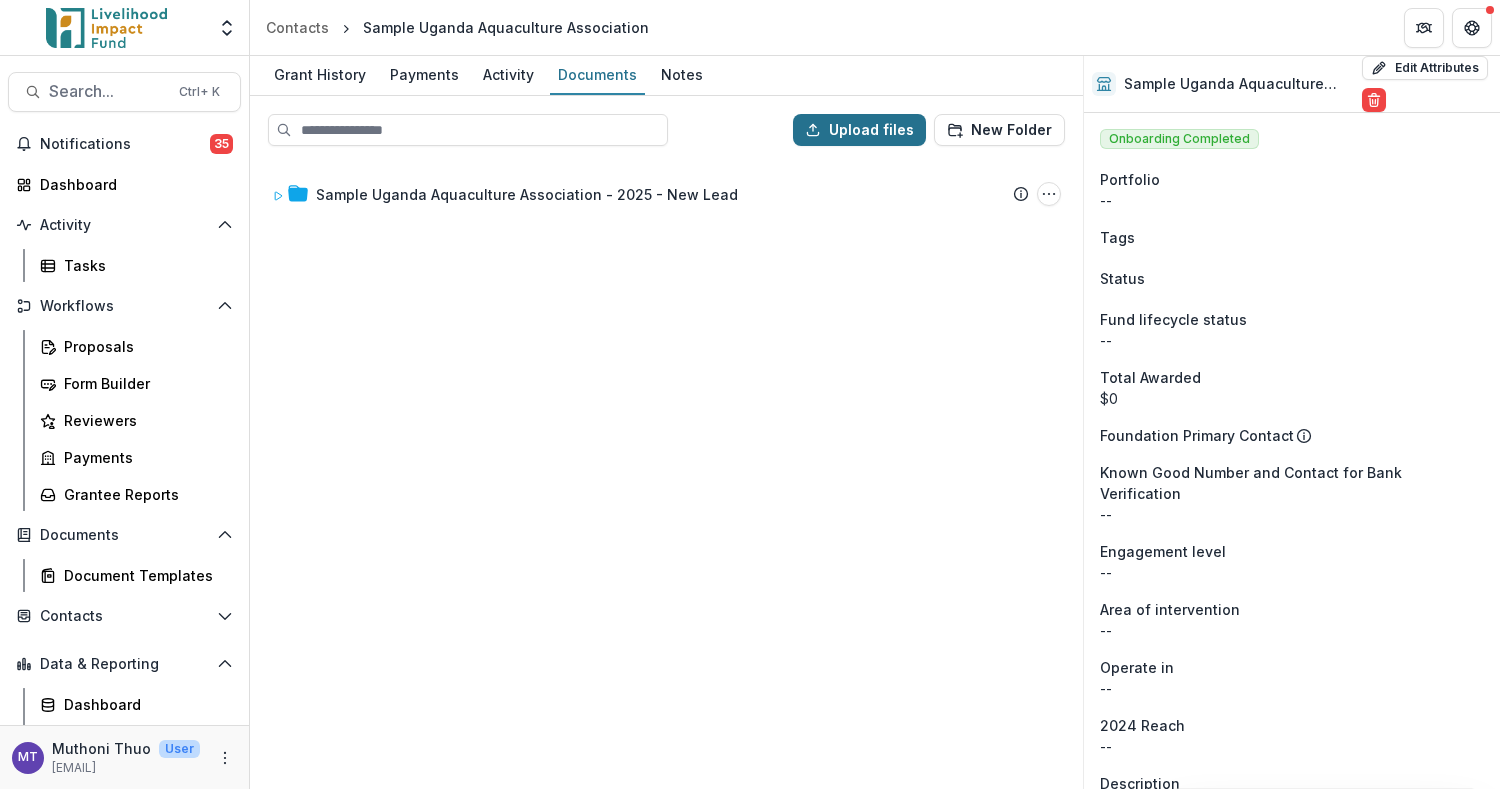 click on "Upload files" at bounding box center (859, 130) 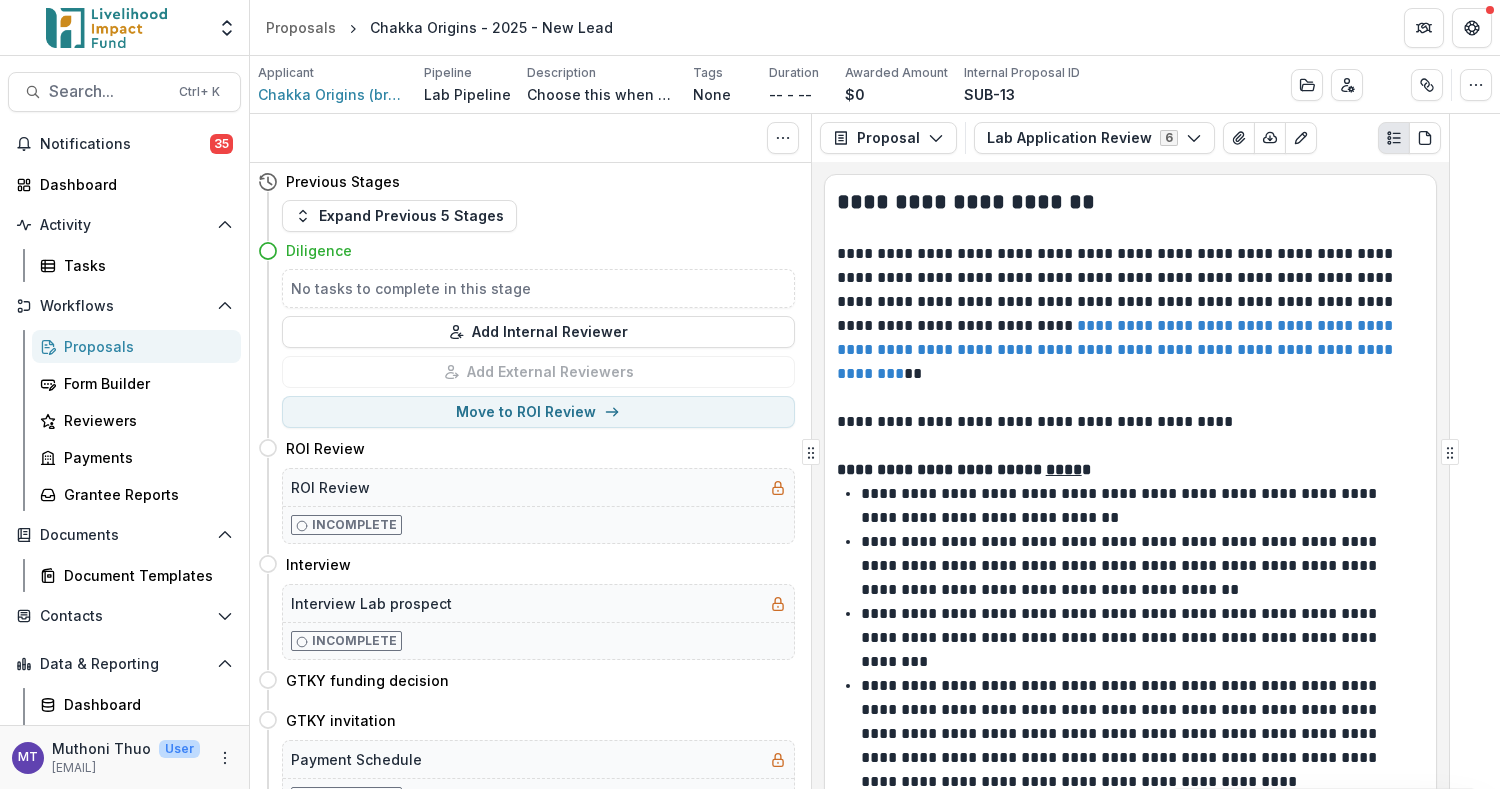 scroll, scrollTop: 0, scrollLeft: 0, axis: both 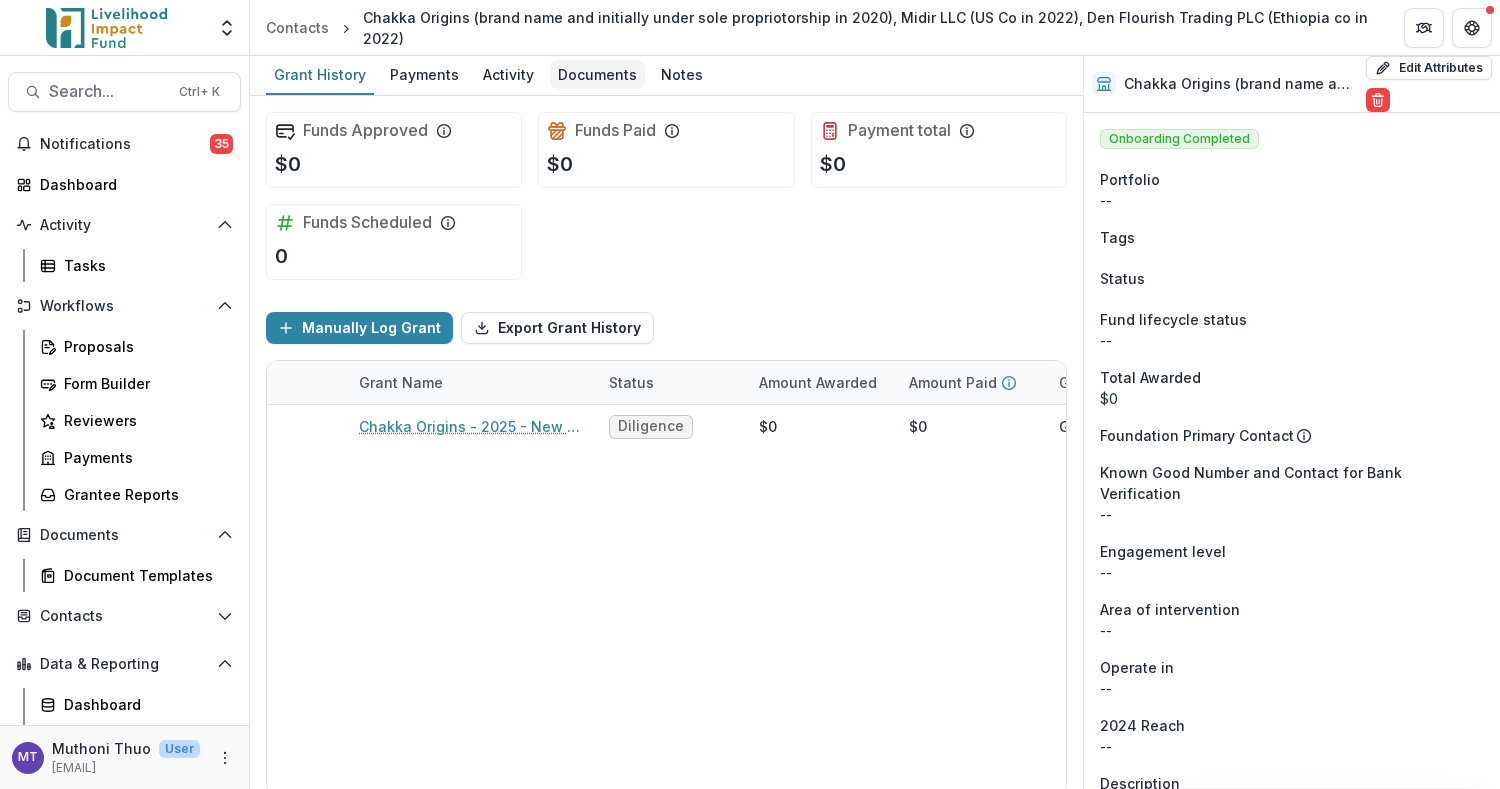 click on "Documents" at bounding box center [597, 74] 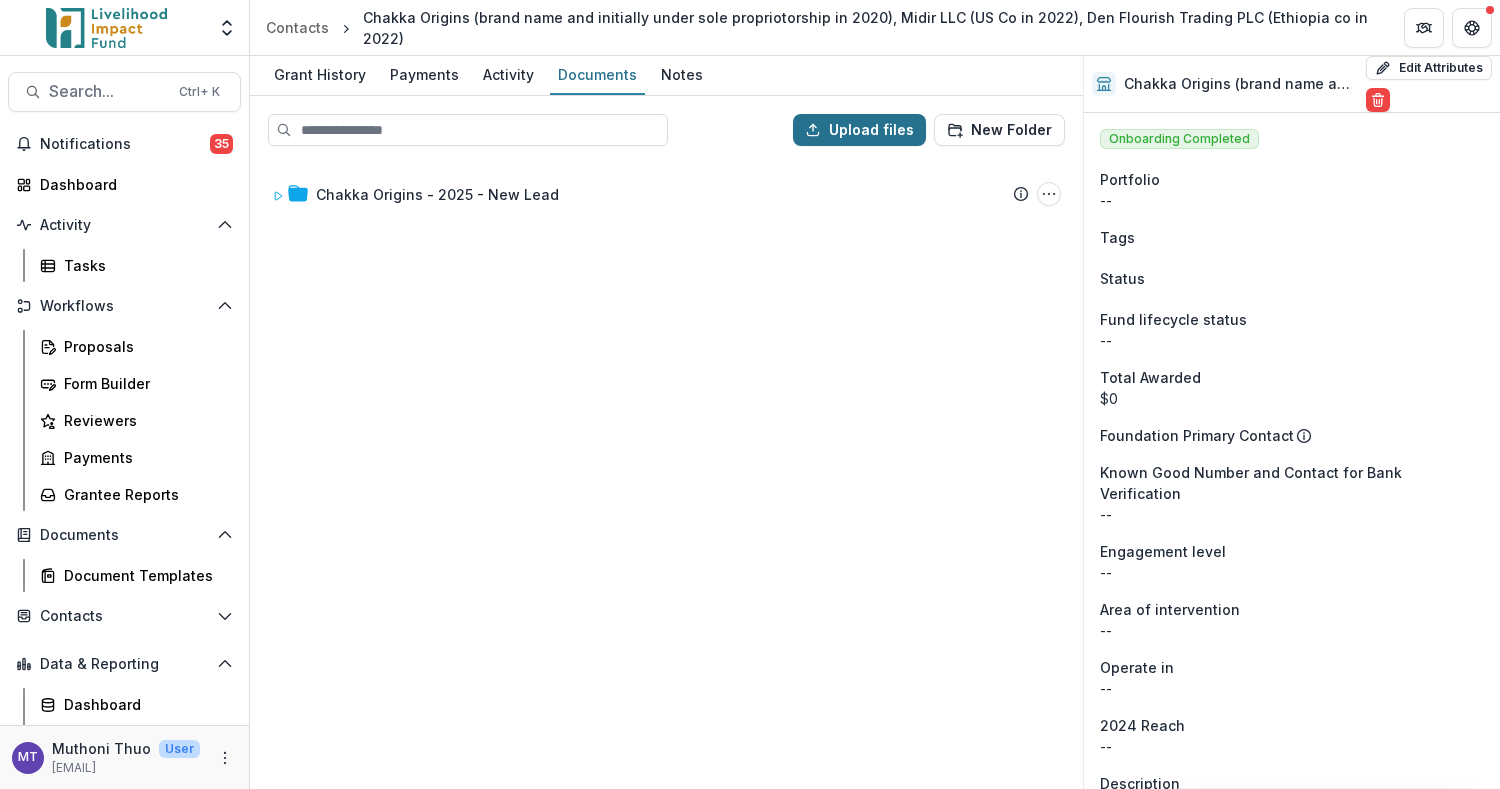 click 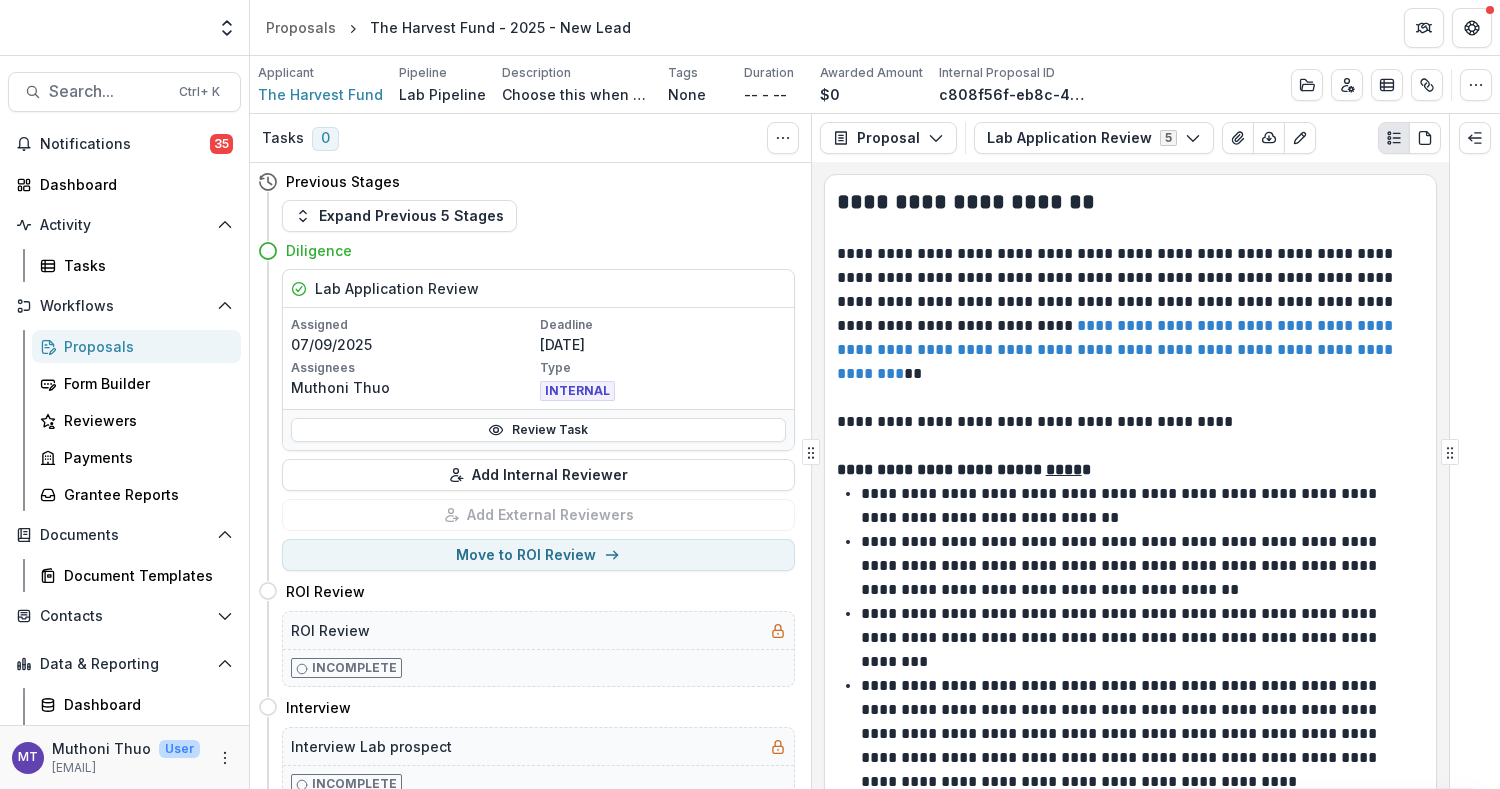 scroll, scrollTop: 0, scrollLeft: 0, axis: both 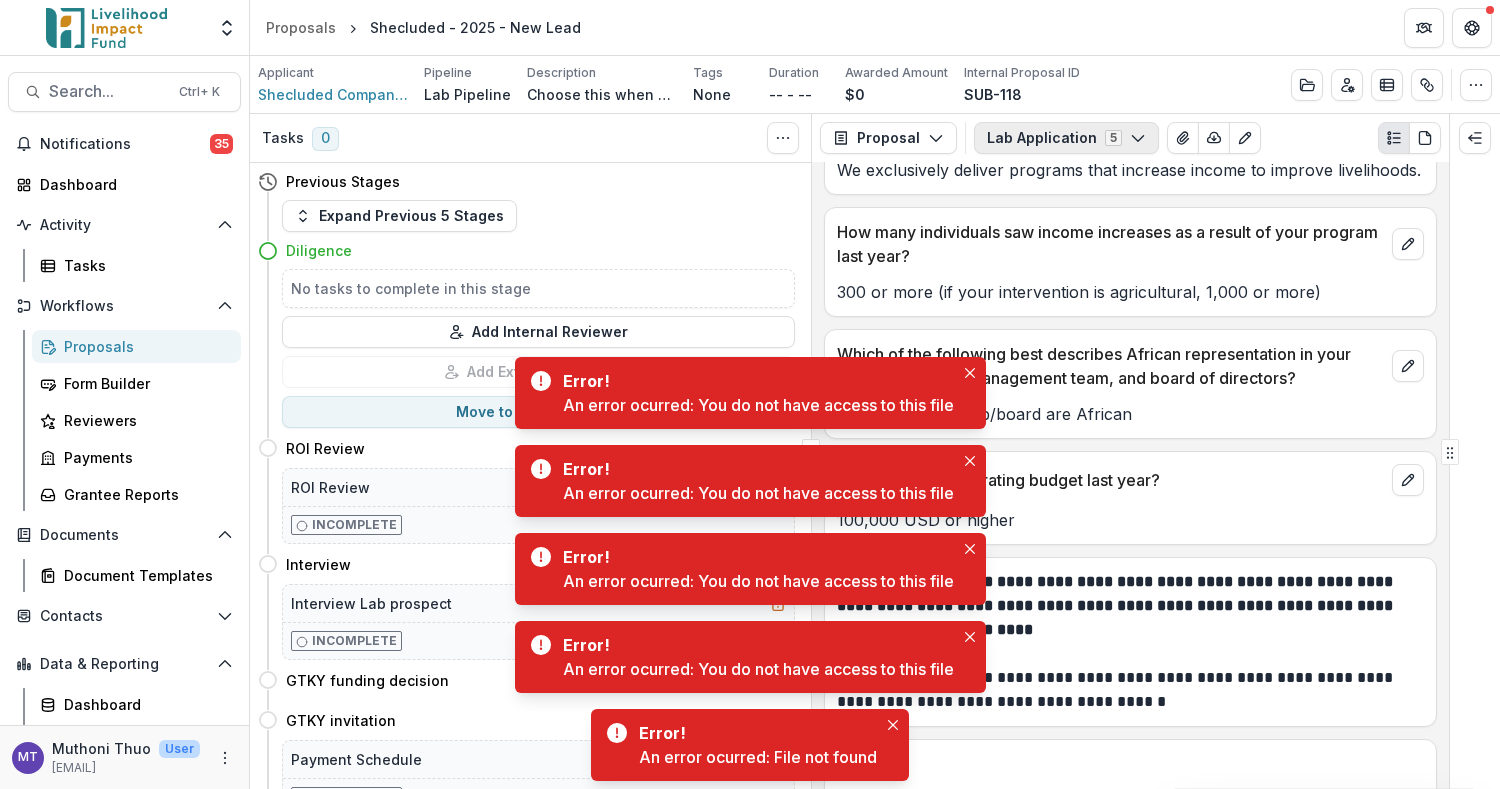 click 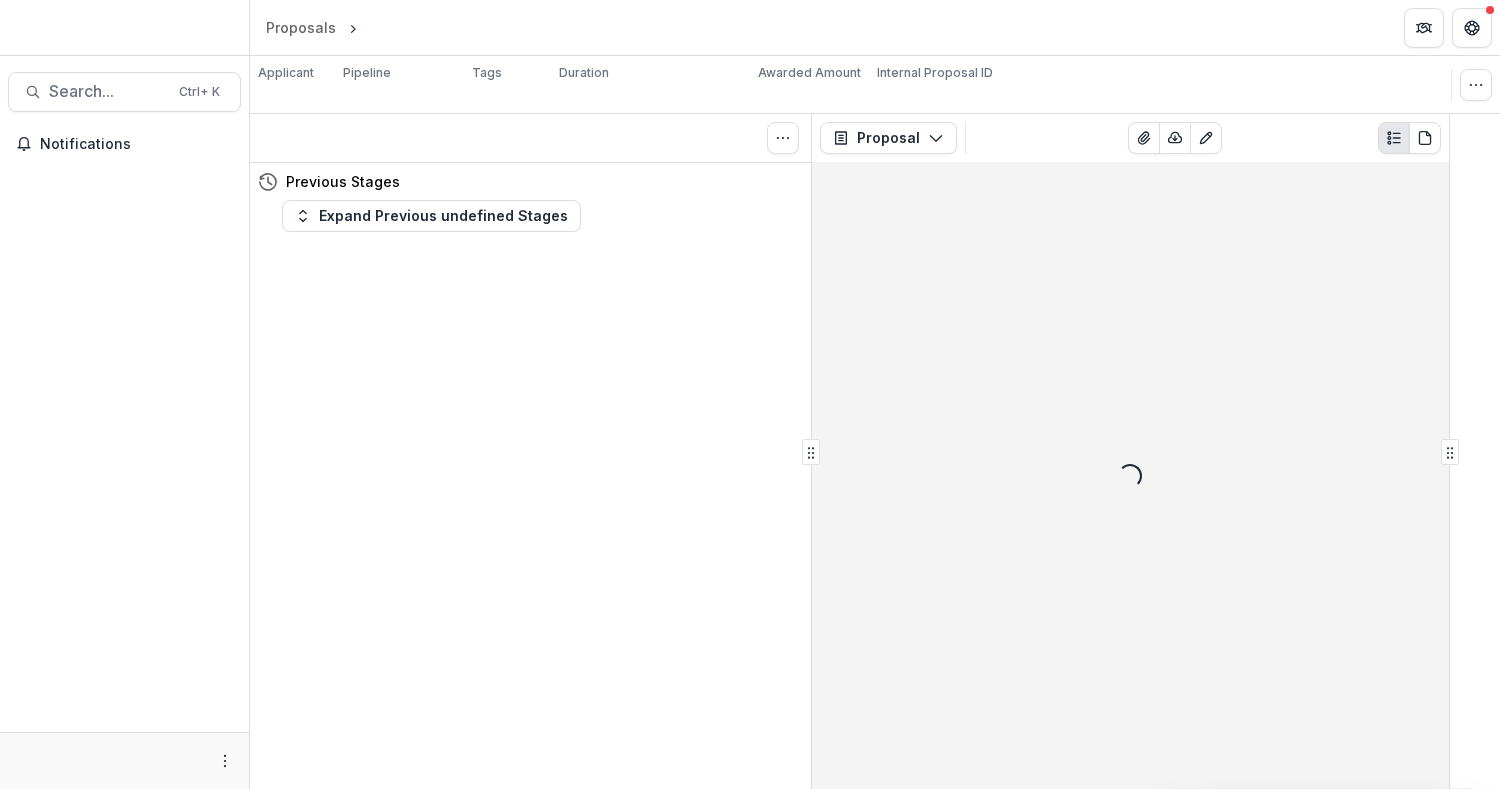 scroll, scrollTop: 0, scrollLeft: 0, axis: both 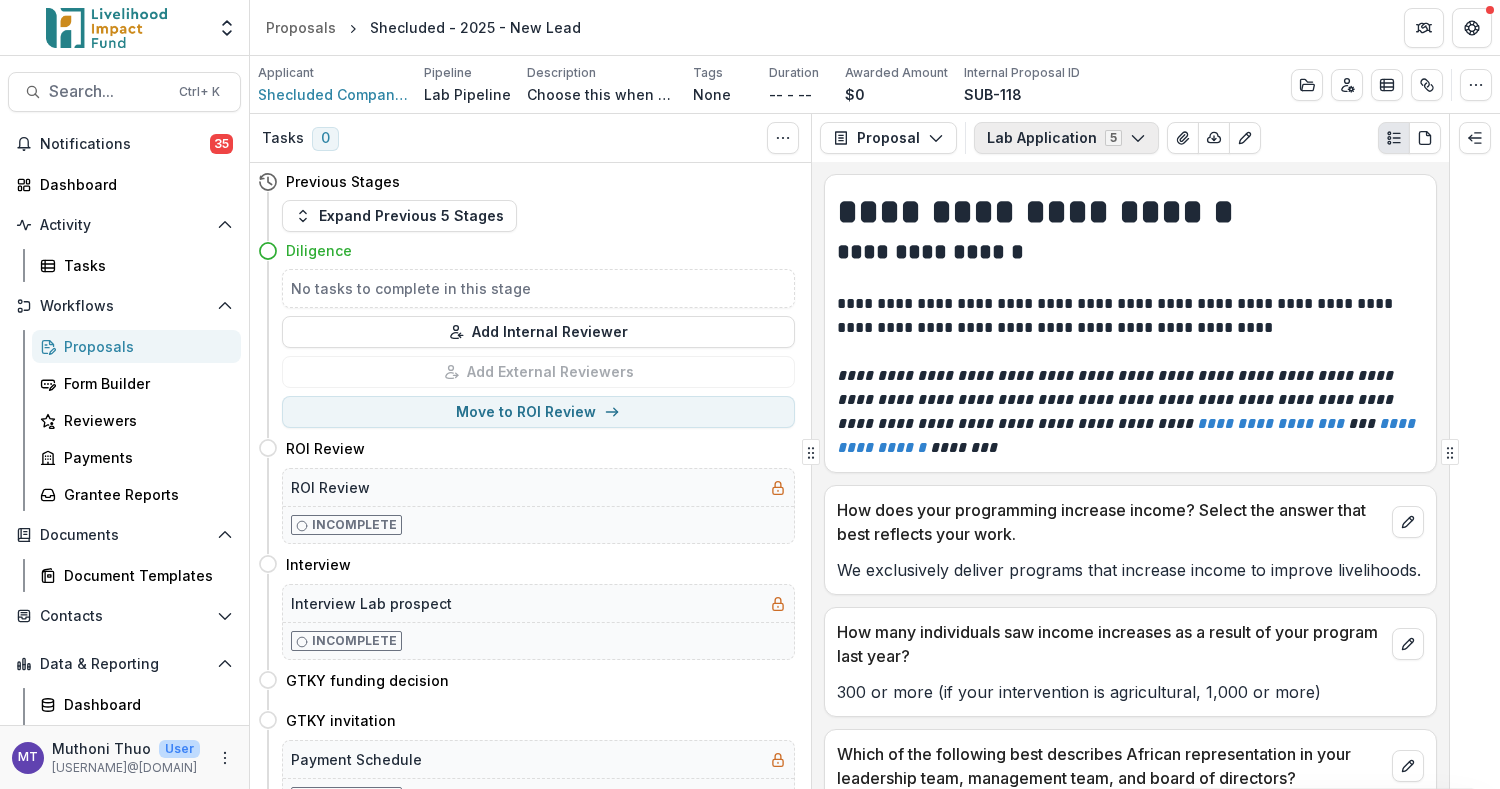 click on "Lab Application 5" at bounding box center (1066, 138) 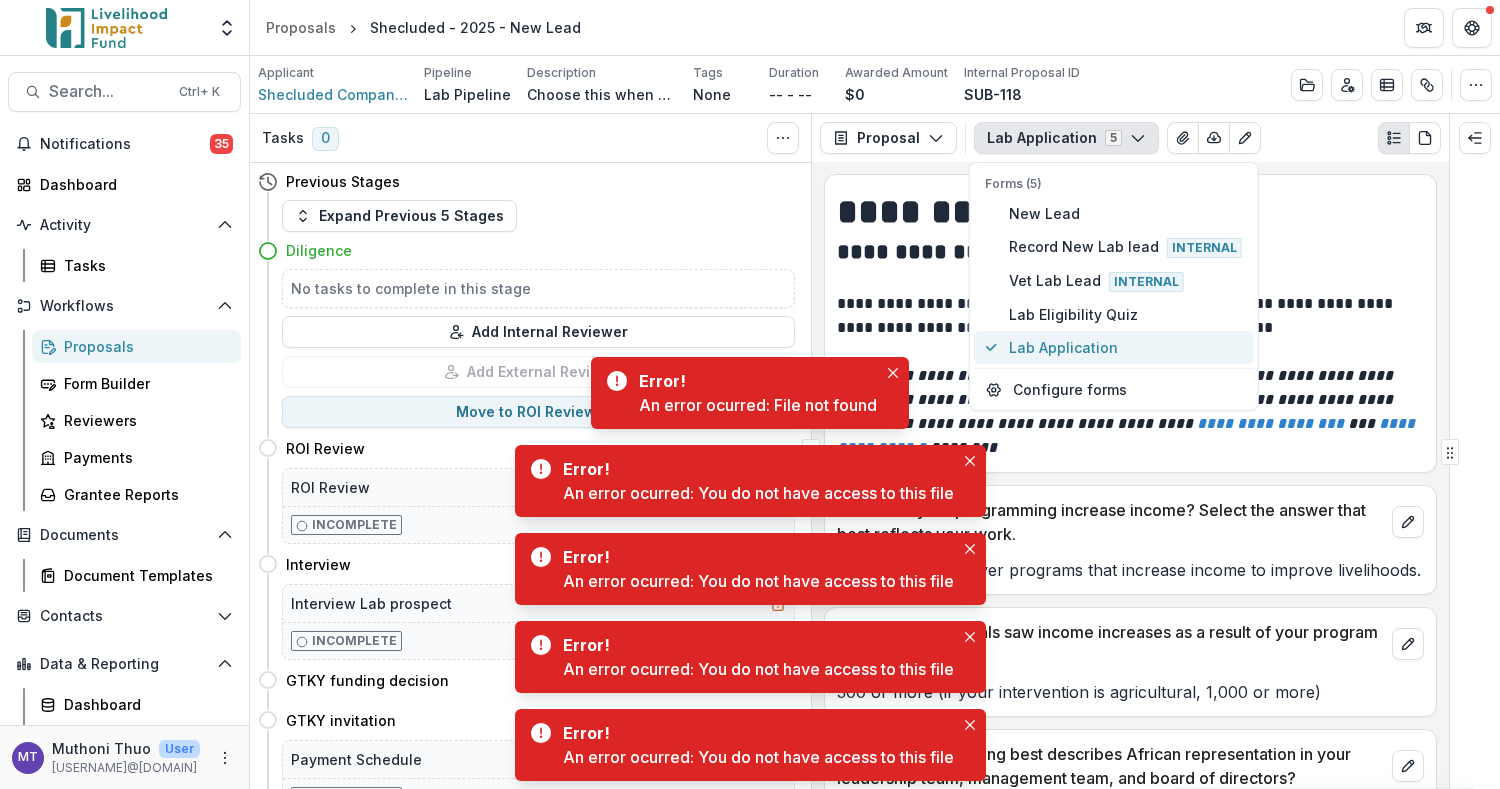 click on "Lab Application" at bounding box center [1125, 347] 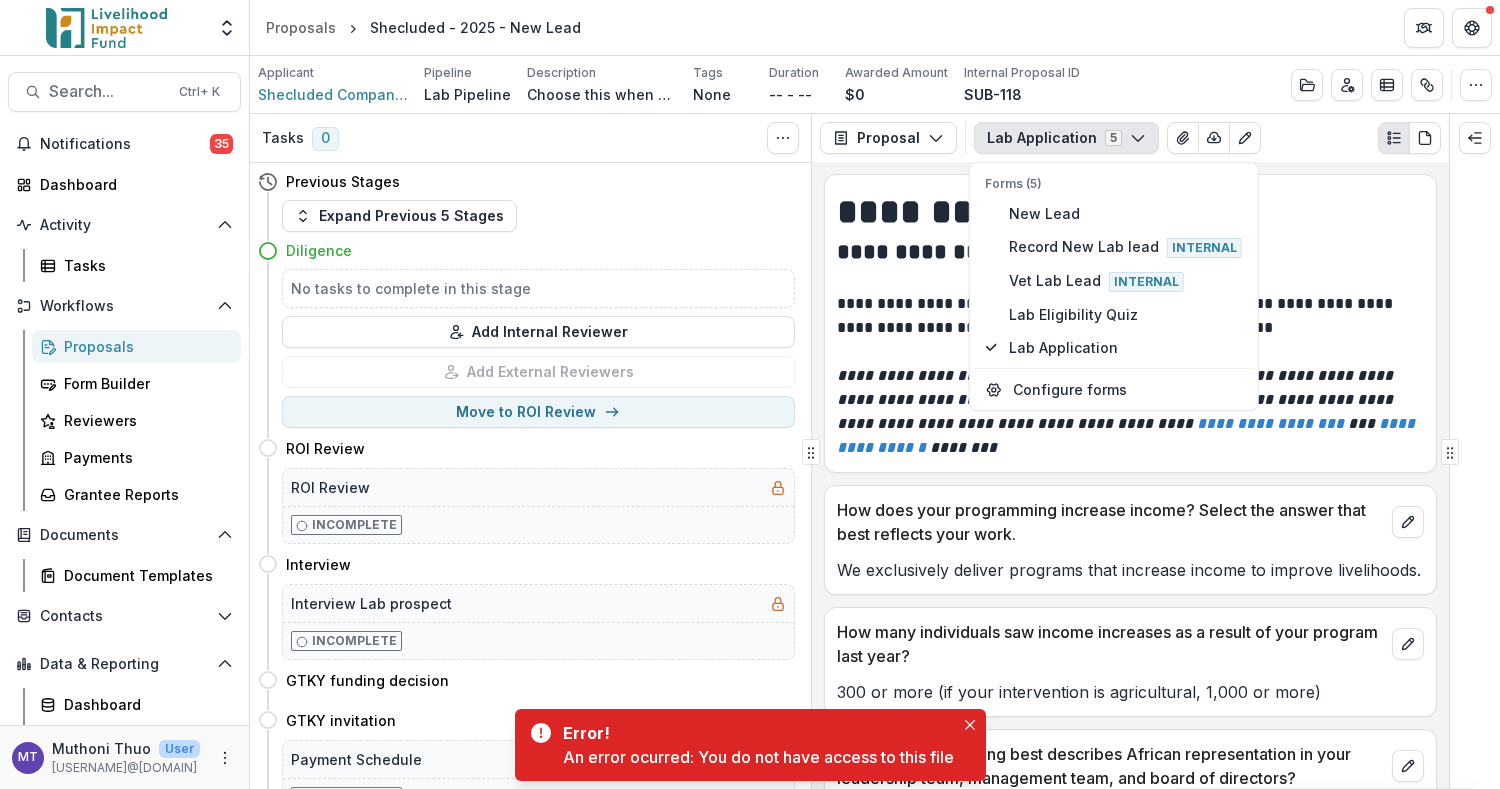click on "How does your programming increase income? Select the answer that best reflects your work." at bounding box center (1130, 516) 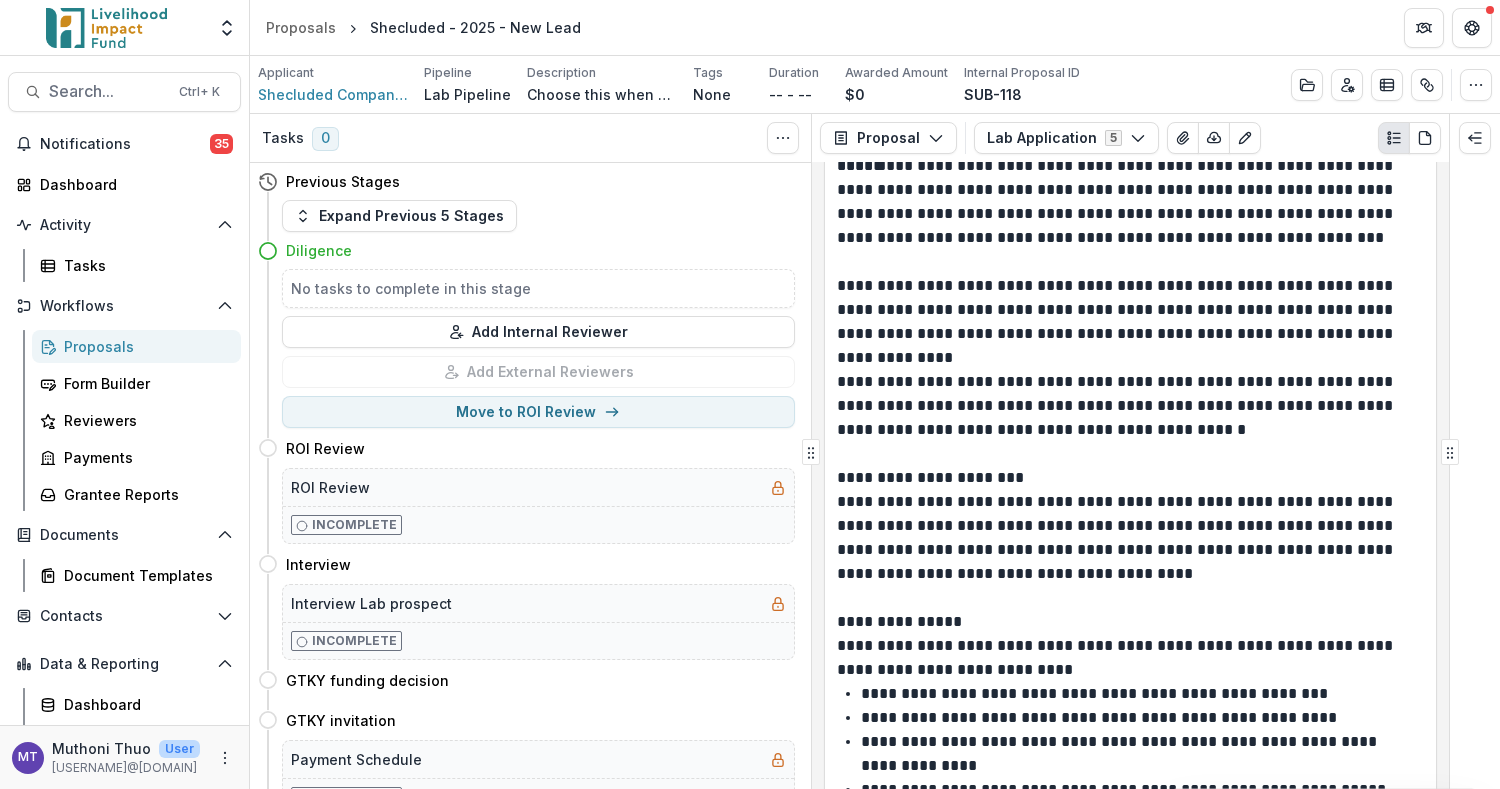 scroll, scrollTop: 7066, scrollLeft: 0, axis: vertical 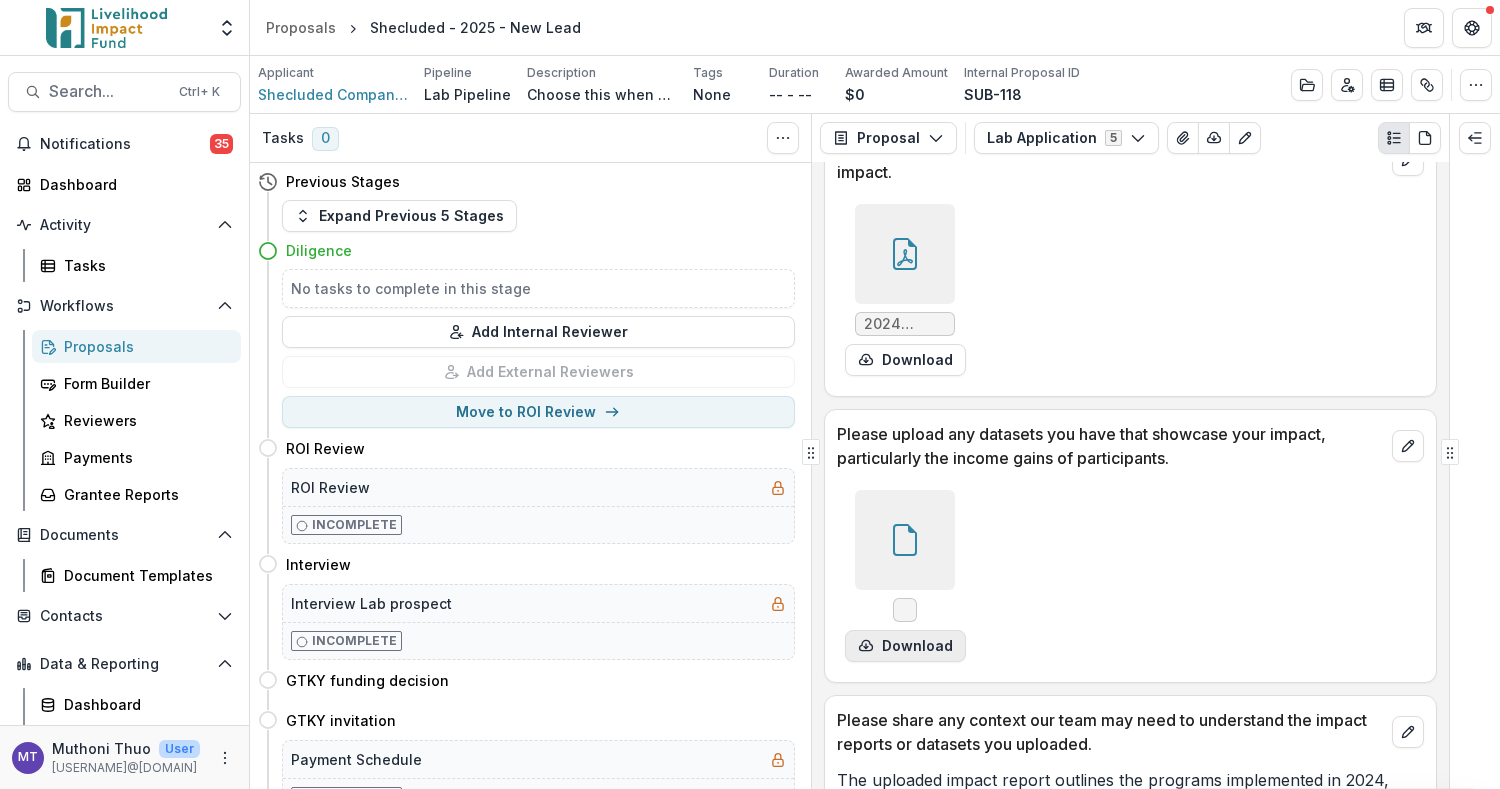 click on "Download" at bounding box center [905, 646] 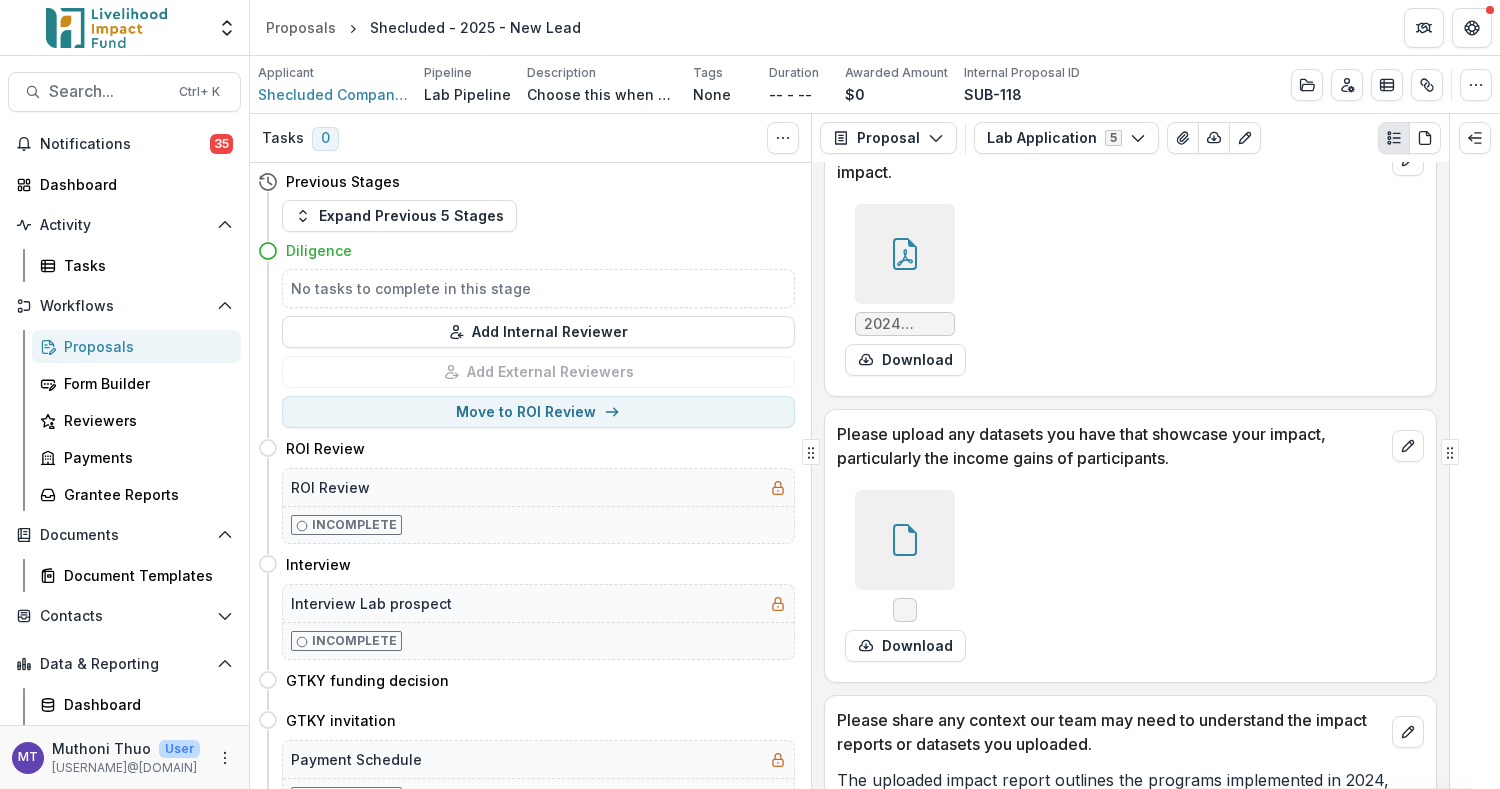 click 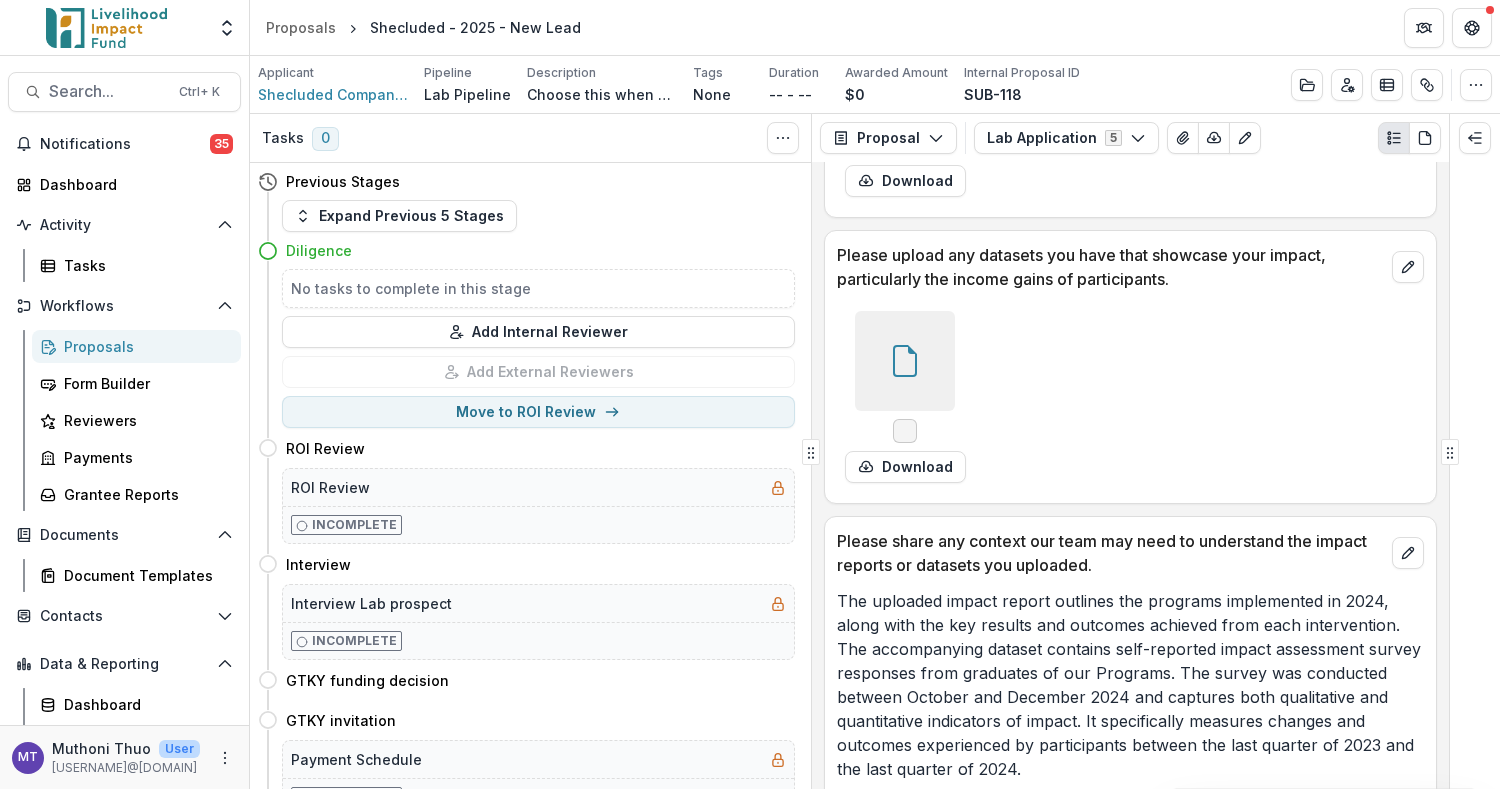 scroll, scrollTop: 7066, scrollLeft: 0, axis: vertical 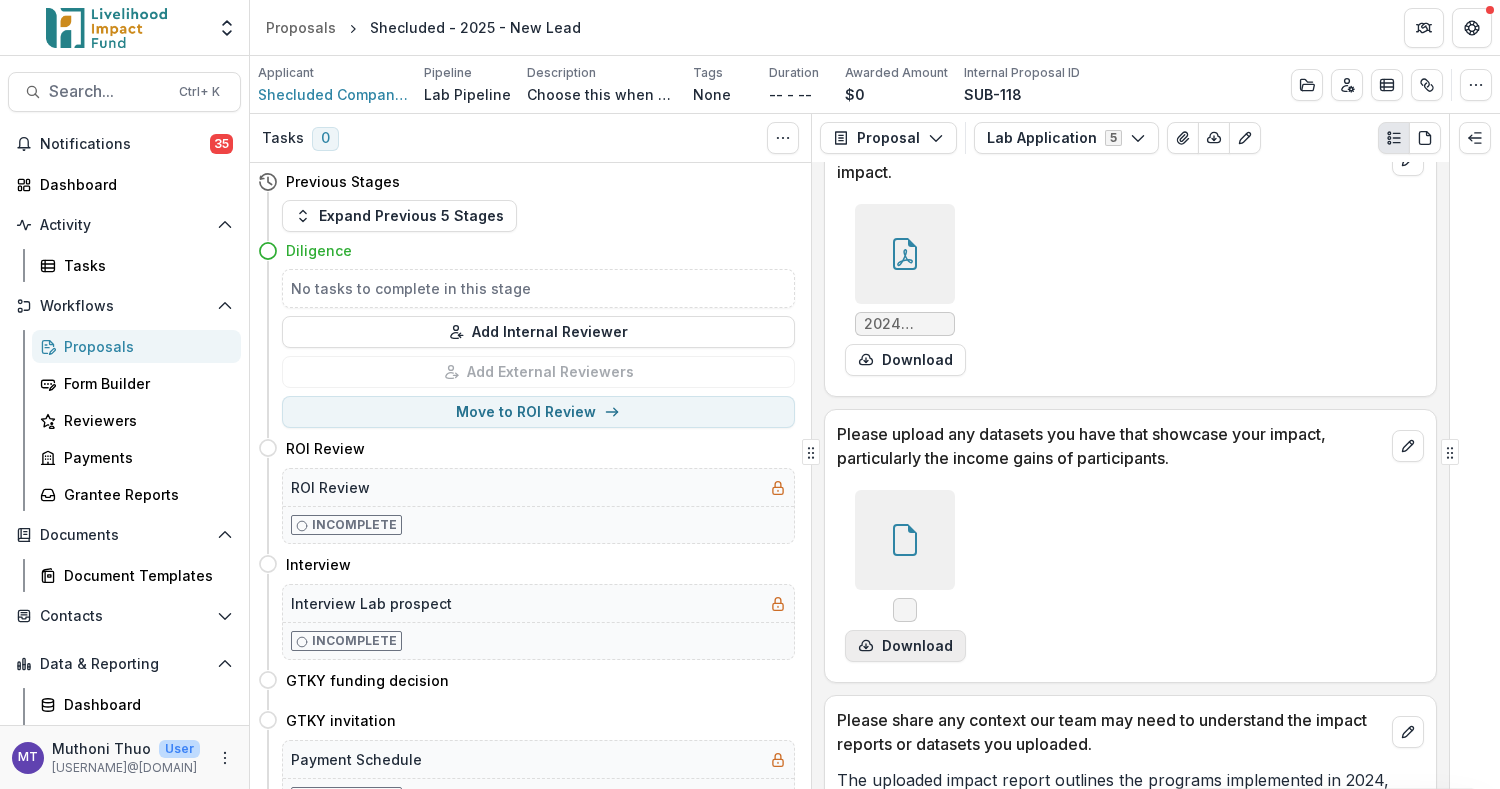 click on "Download" at bounding box center [905, 646] 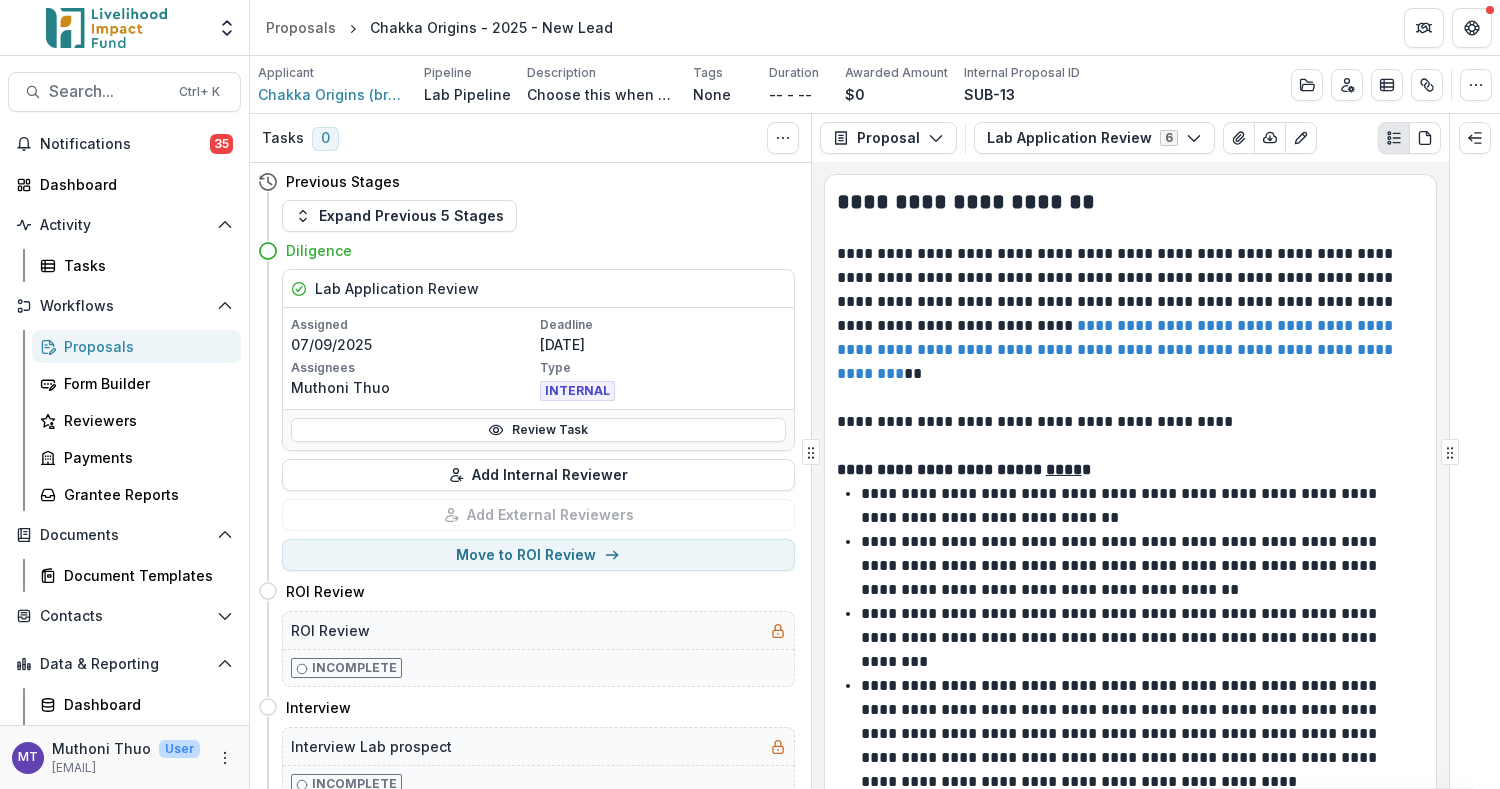 scroll, scrollTop: 0, scrollLeft: 0, axis: both 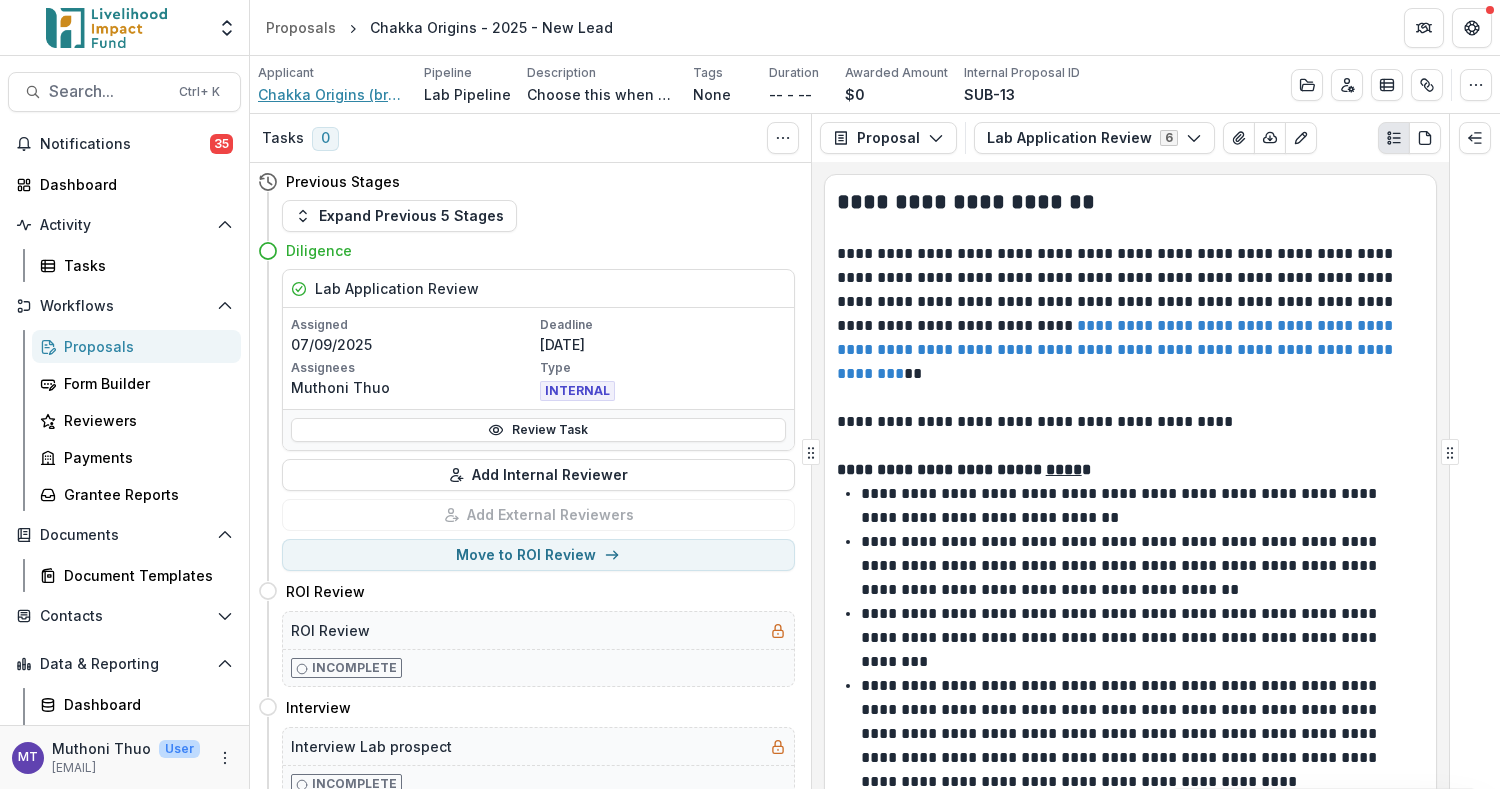 click on "Chakka Origins (brand name and initially under sole propriotorship in 2020), Midir LLC (US Co in 2022), Den Flourish Trading PLC (Ethiopia co in 2022)" at bounding box center (333, 94) 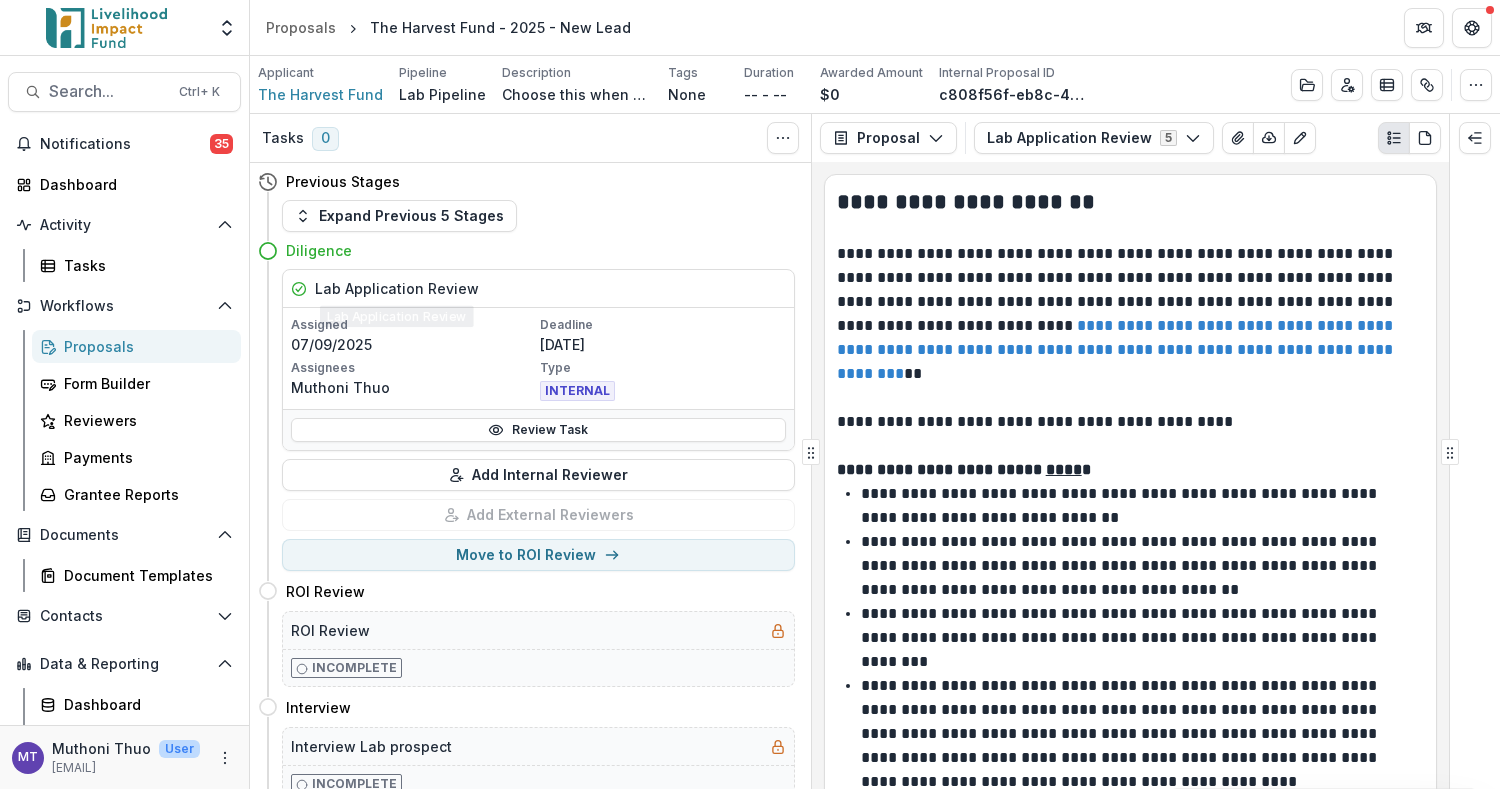 scroll, scrollTop: 0, scrollLeft: 0, axis: both 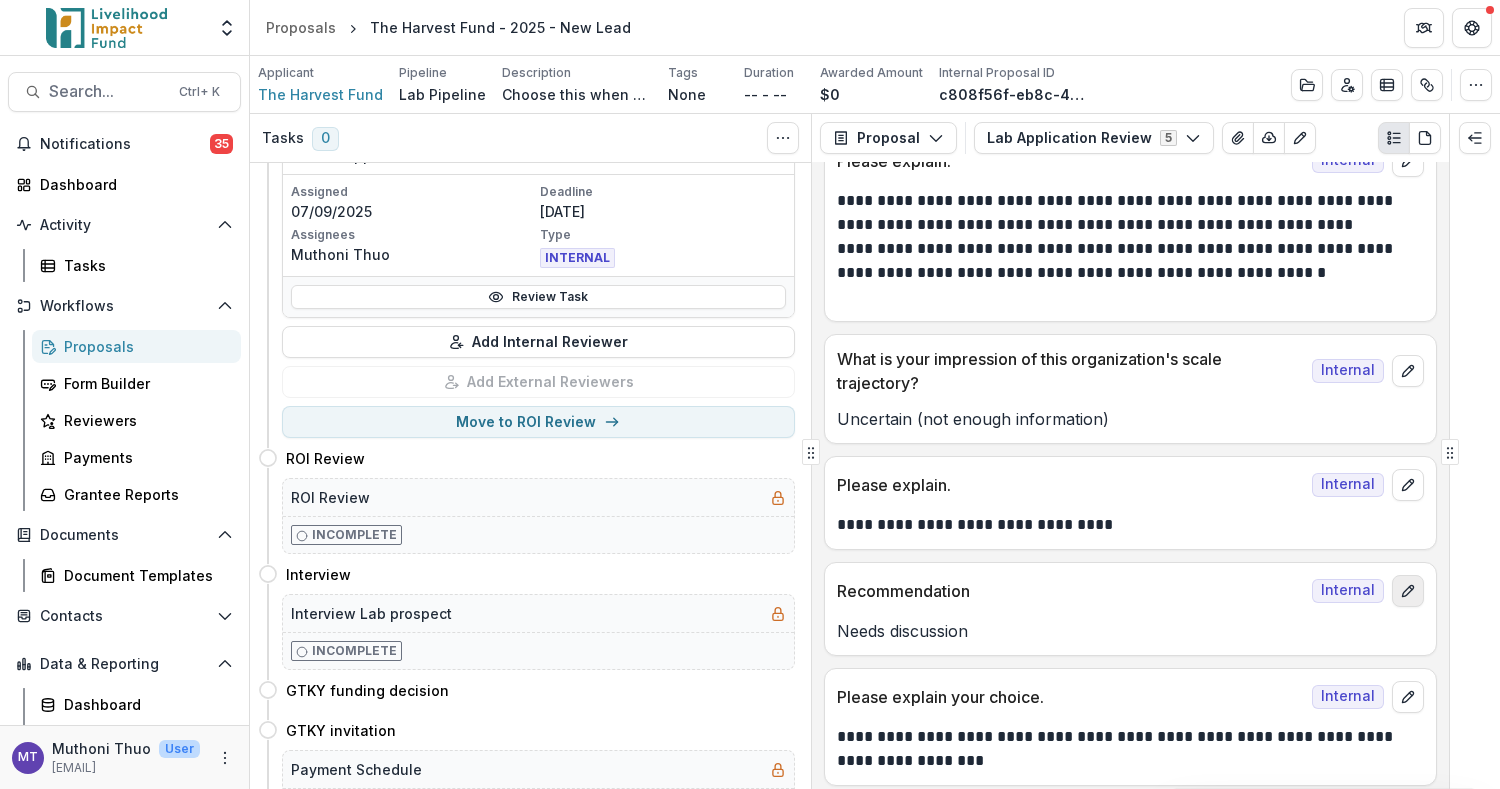 click 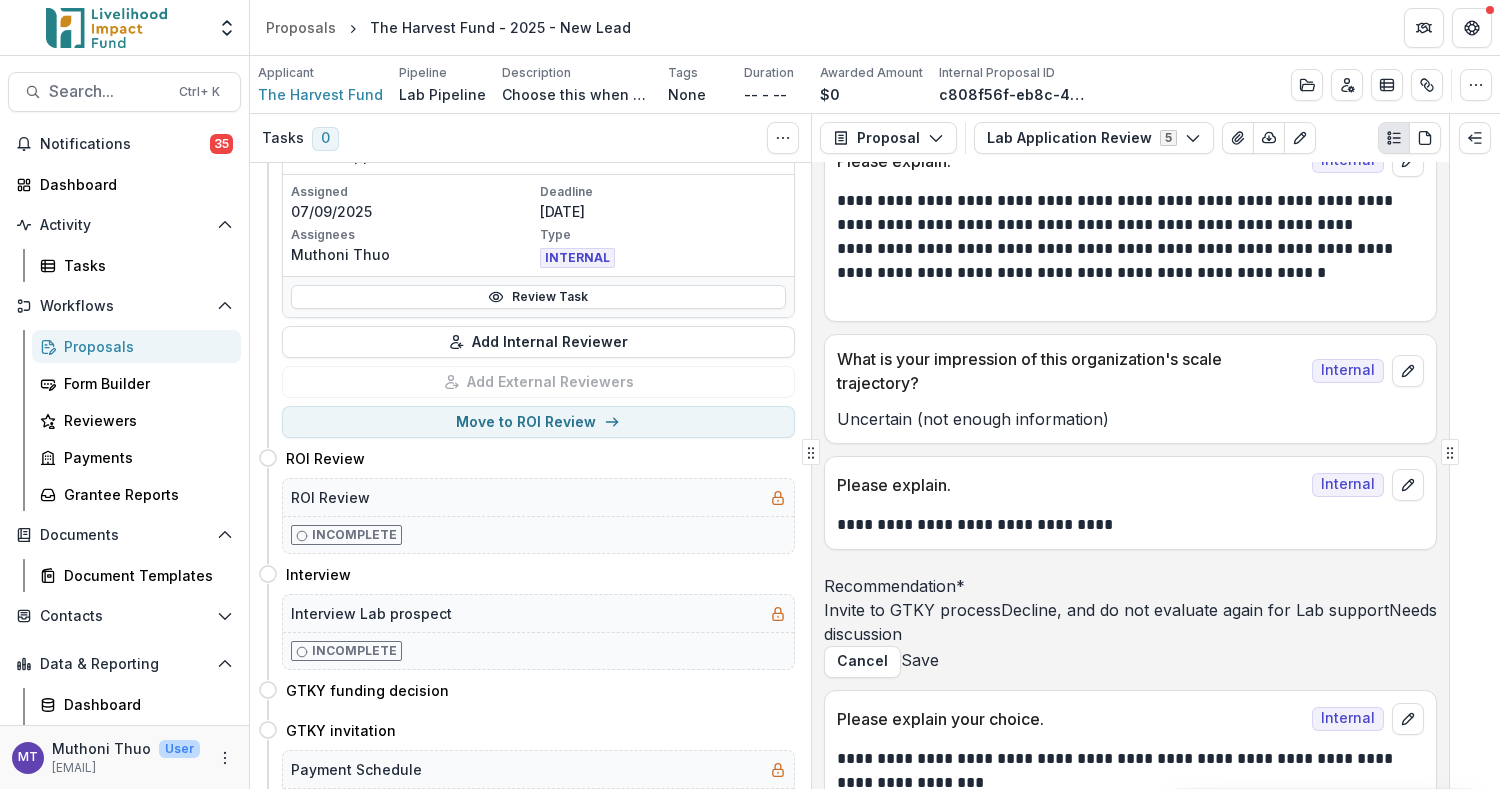 click on "Invite to GTKY process" at bounding box center (912, 610) 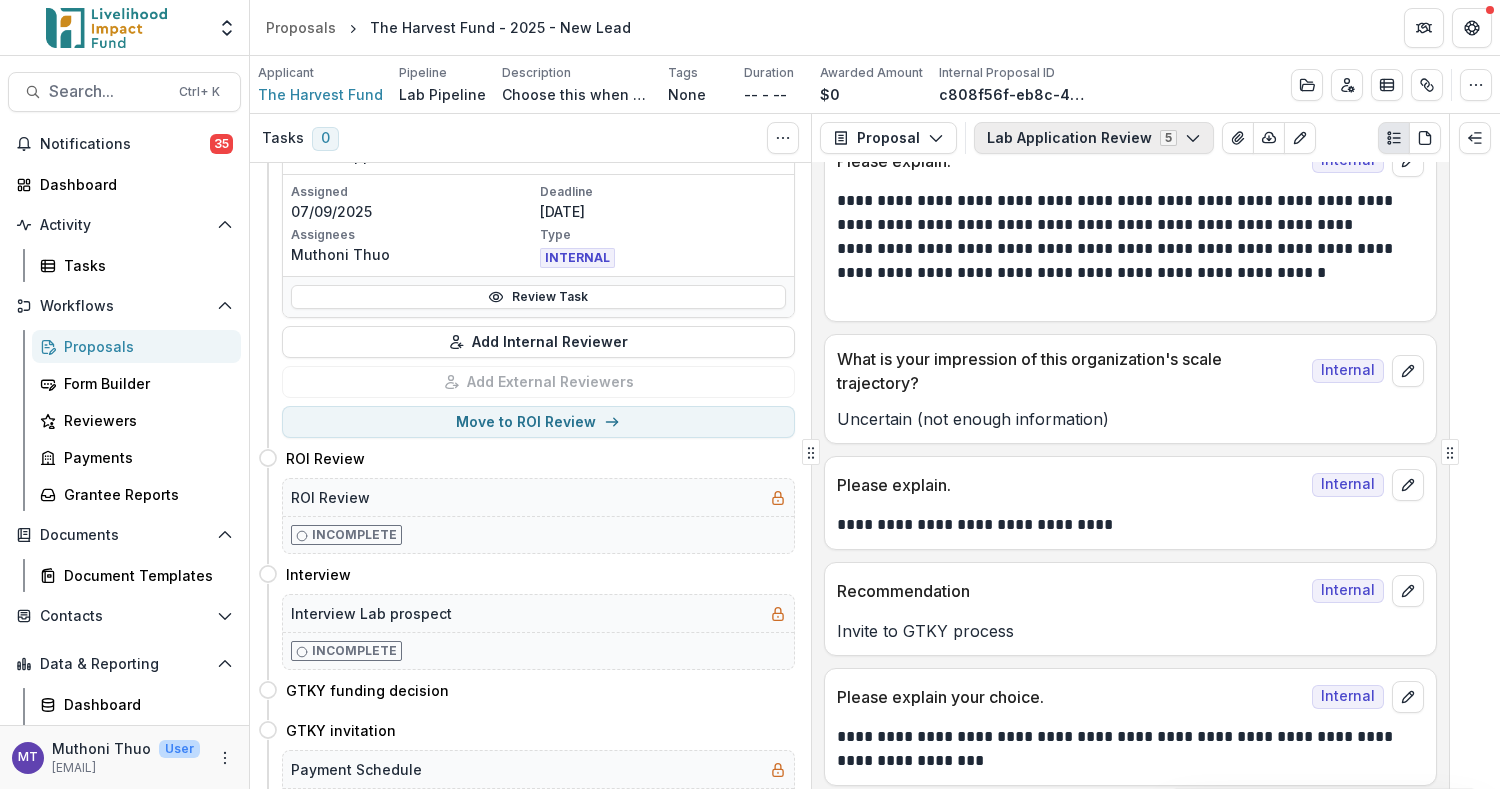 click 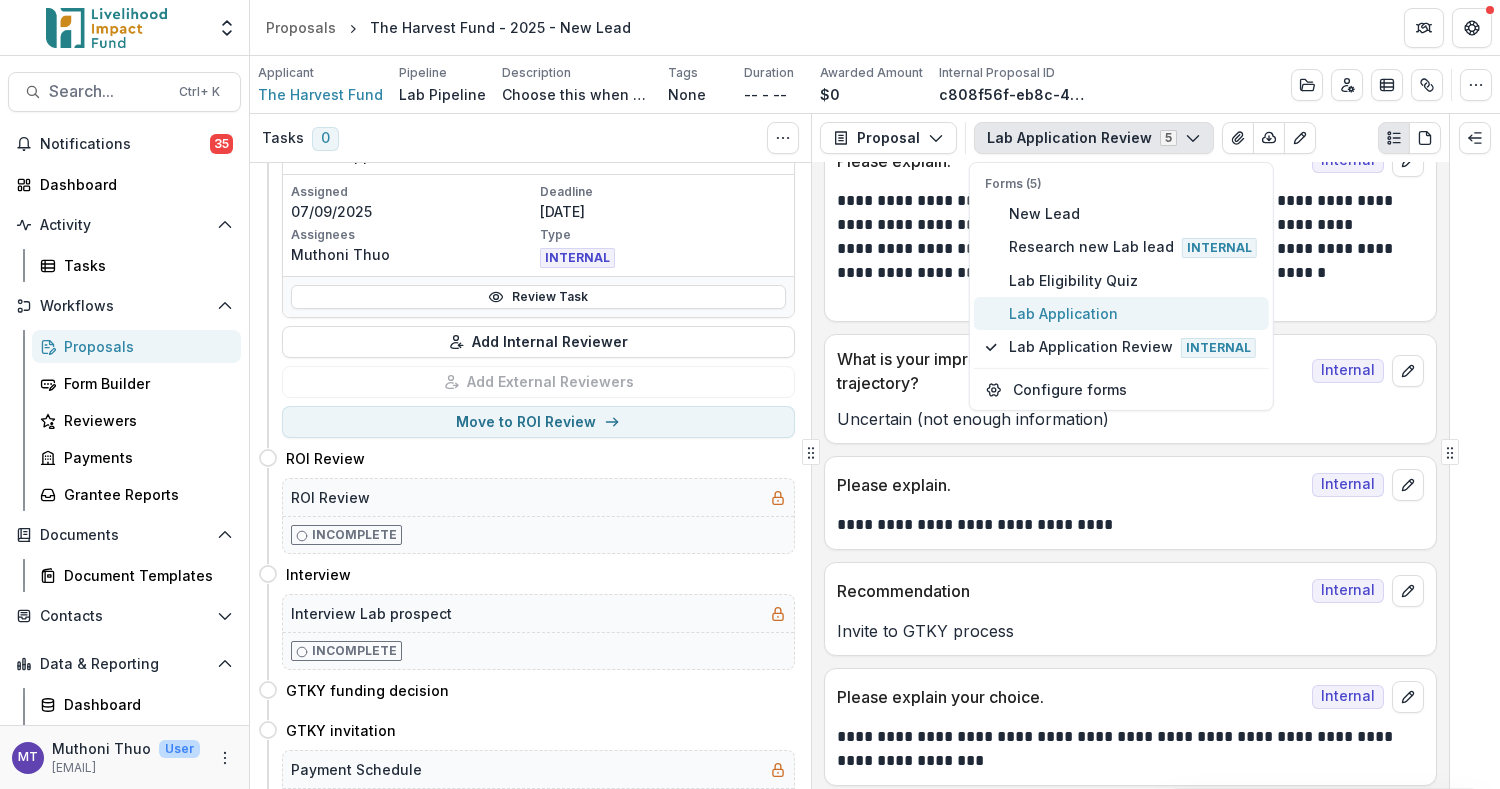 click on "Lab Application" at bounding box center [1133, 313] 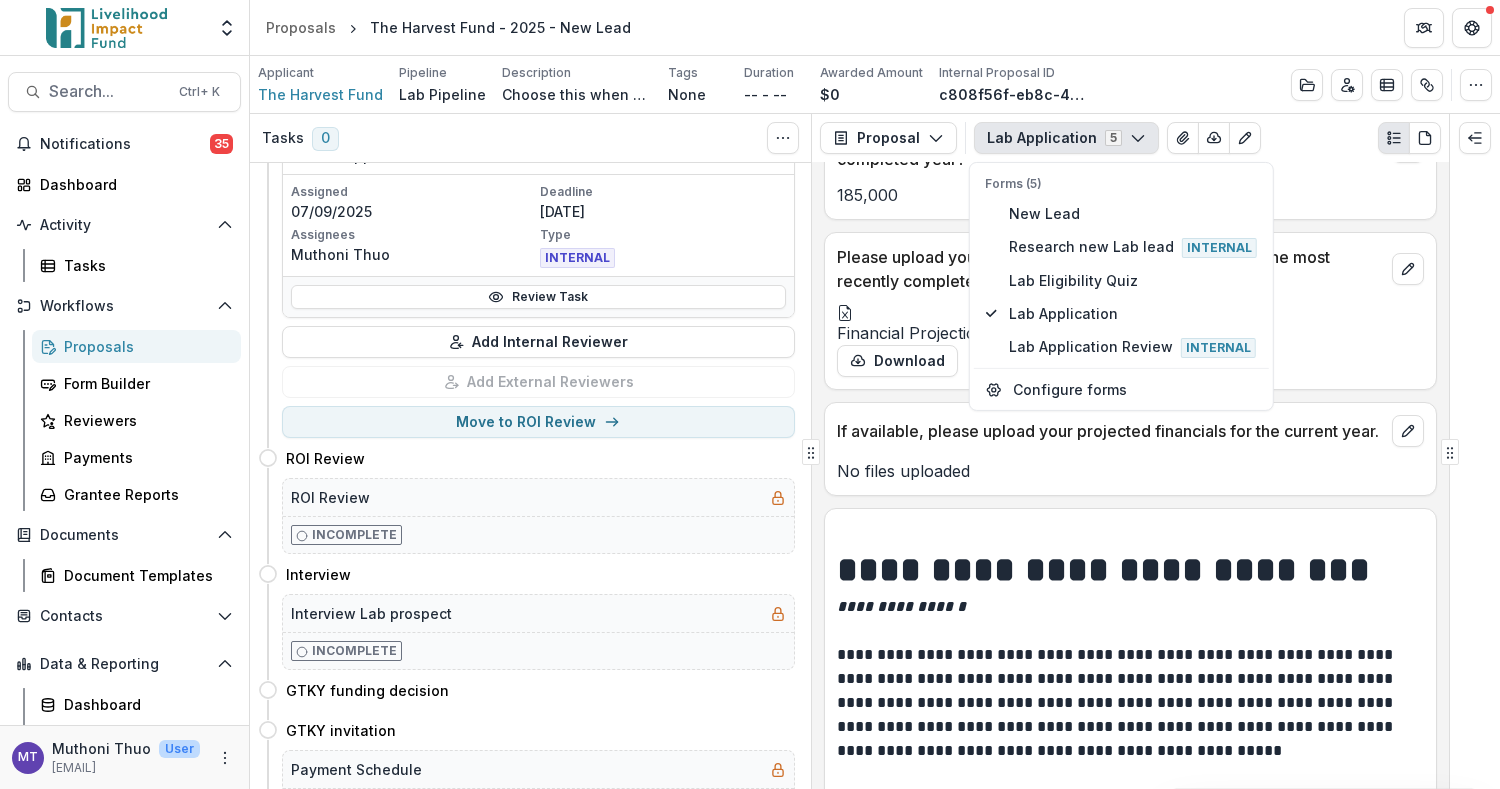 click on "**********" at bounding box center (1130, 475) 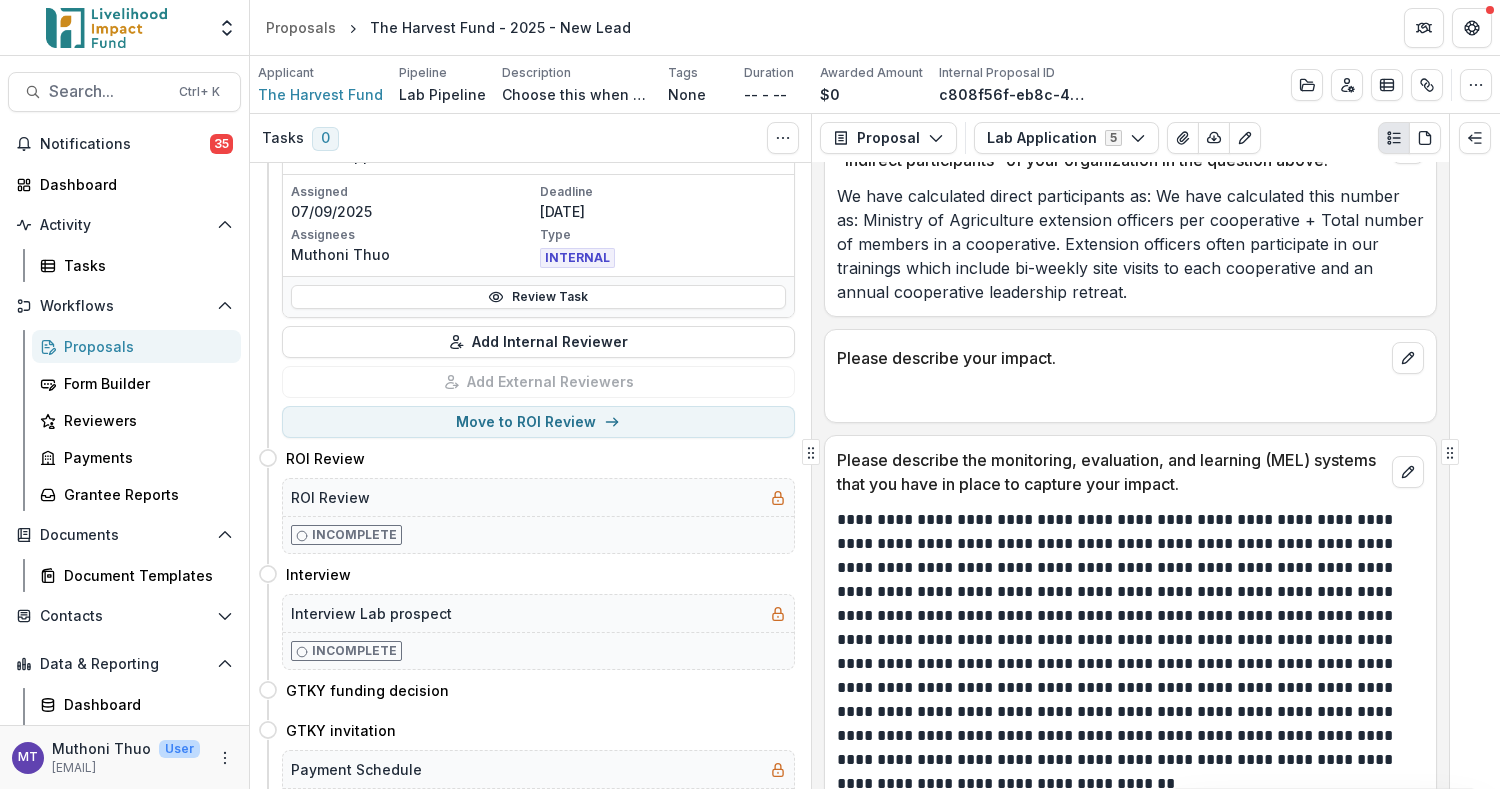 scroll, scrollTop: 4485, scrollLeft: 0, axis: vertical 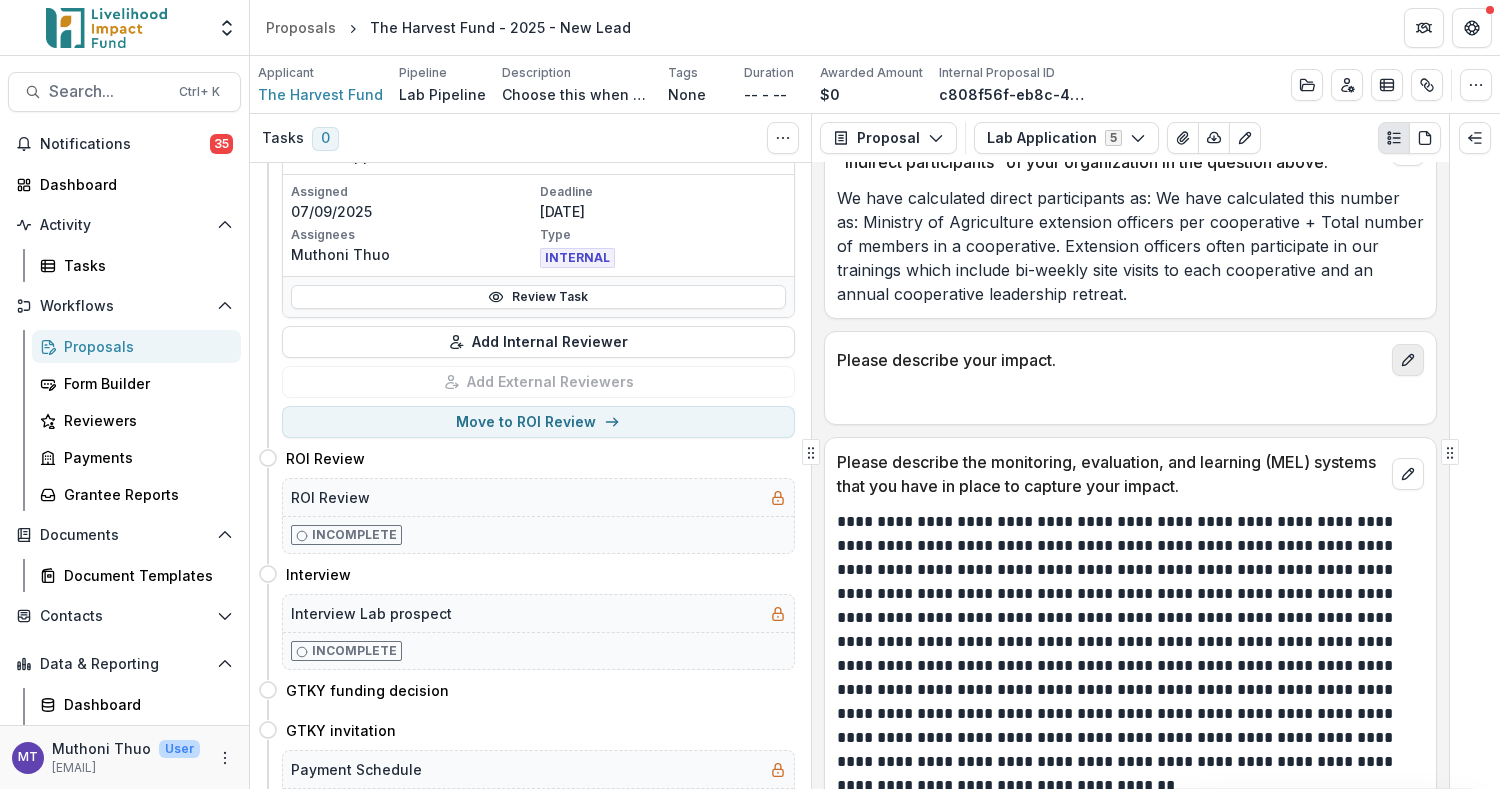 click 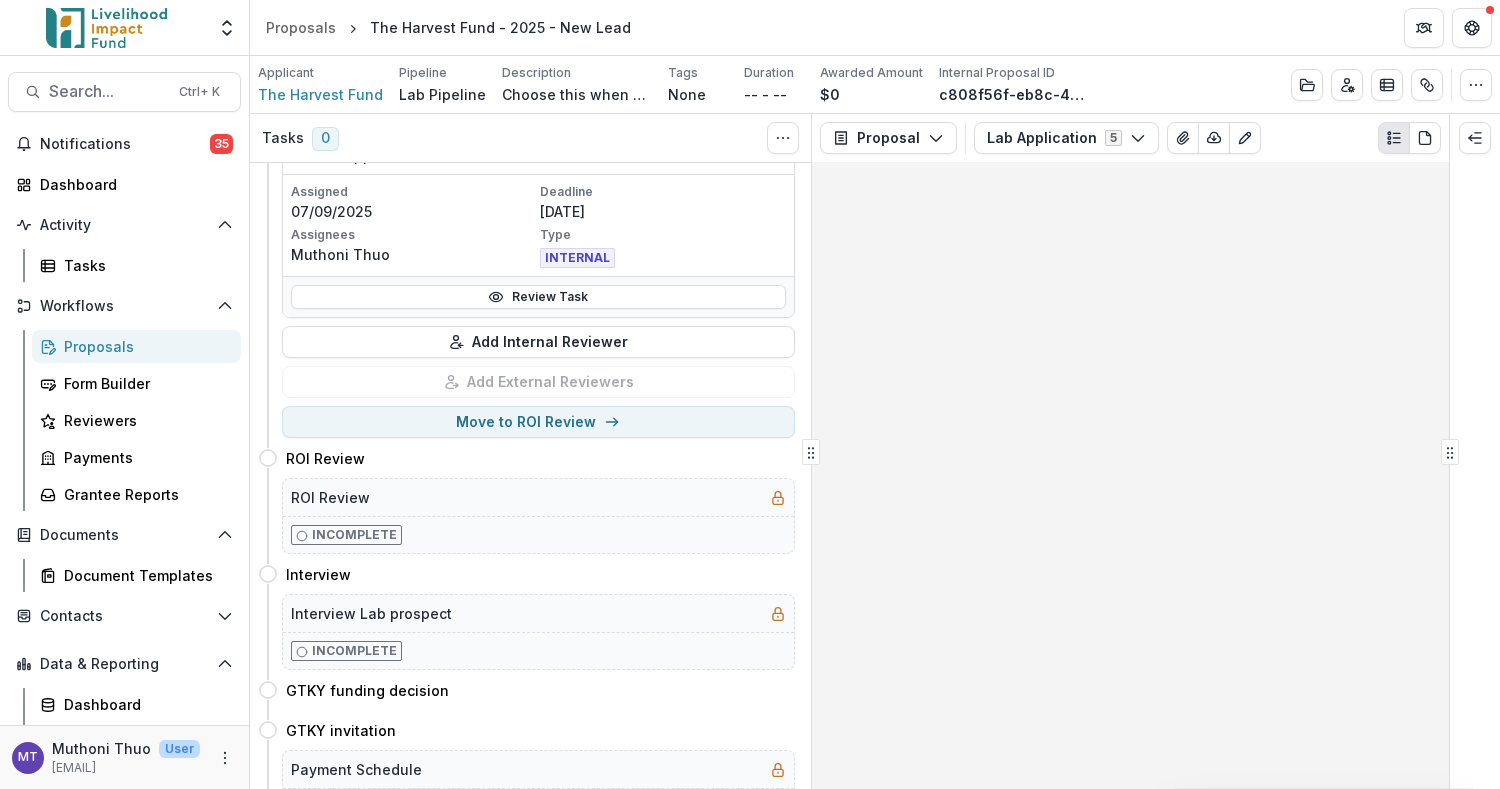 scroll, scrollTop: 4885, scrollLeft: 0, axis: vertical 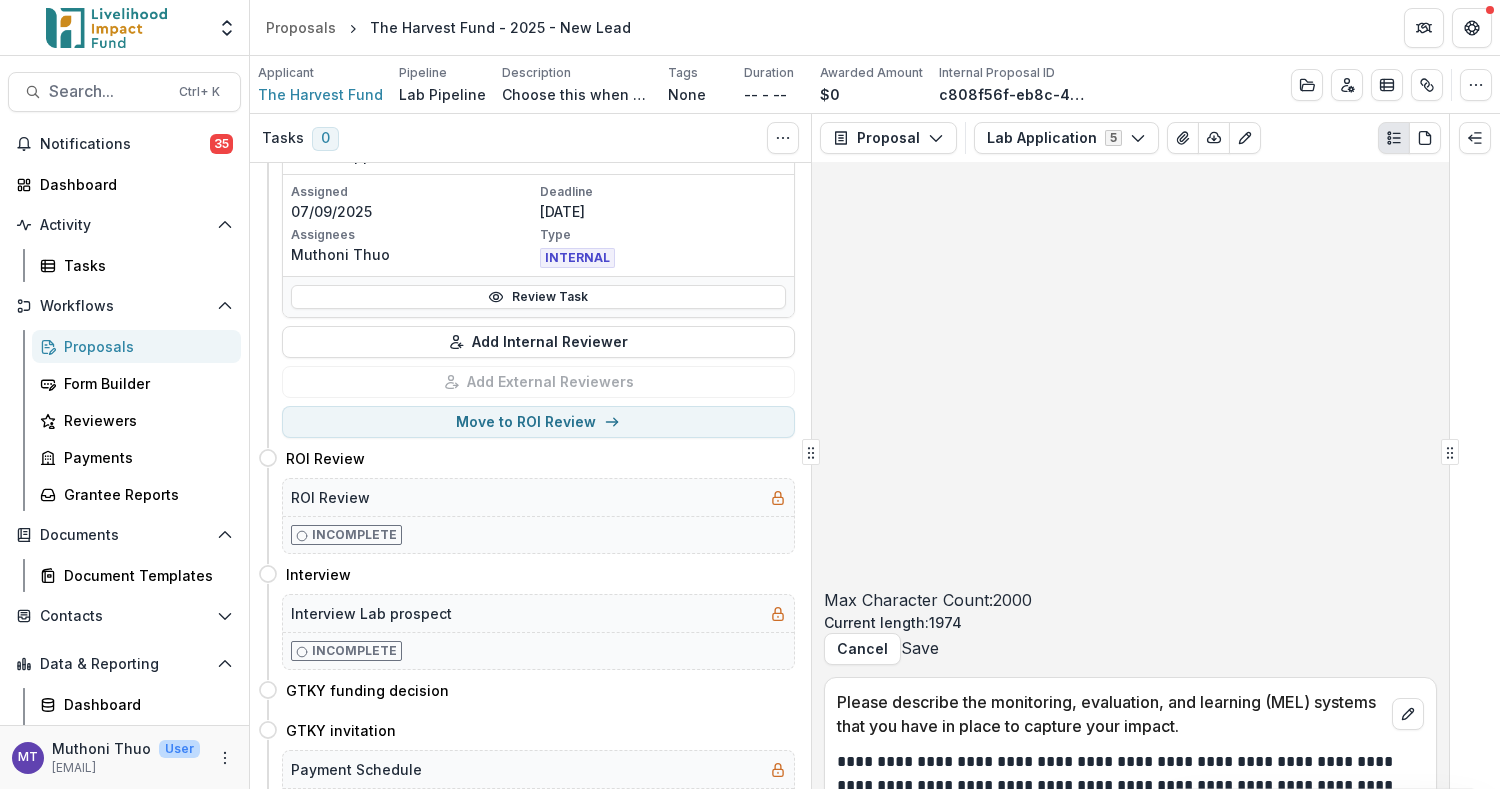 click on "Save" at bounding box center (920, 648) 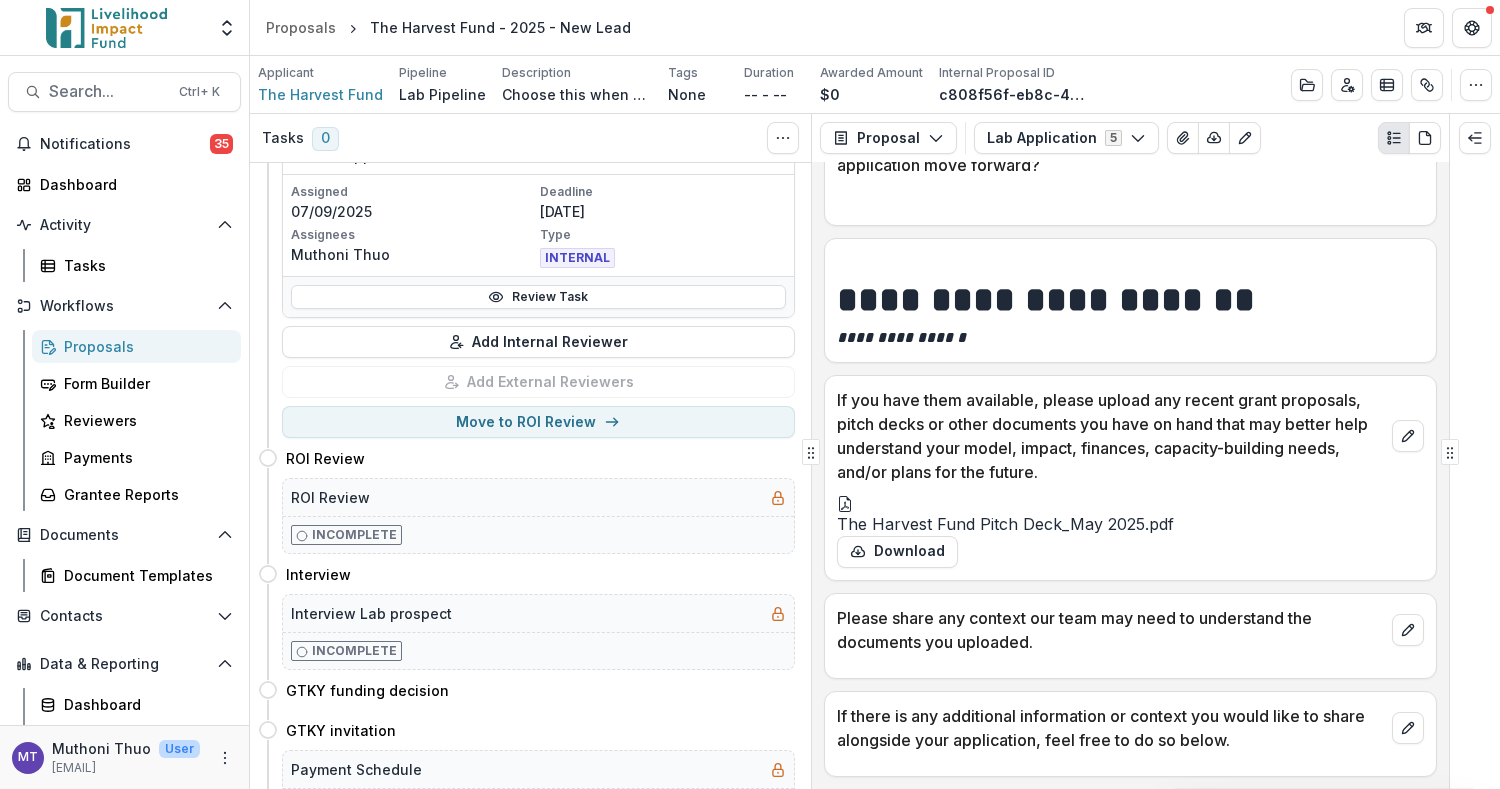 scroll, scrollTop: 8392, scrollLeft: 0, axis: vertical 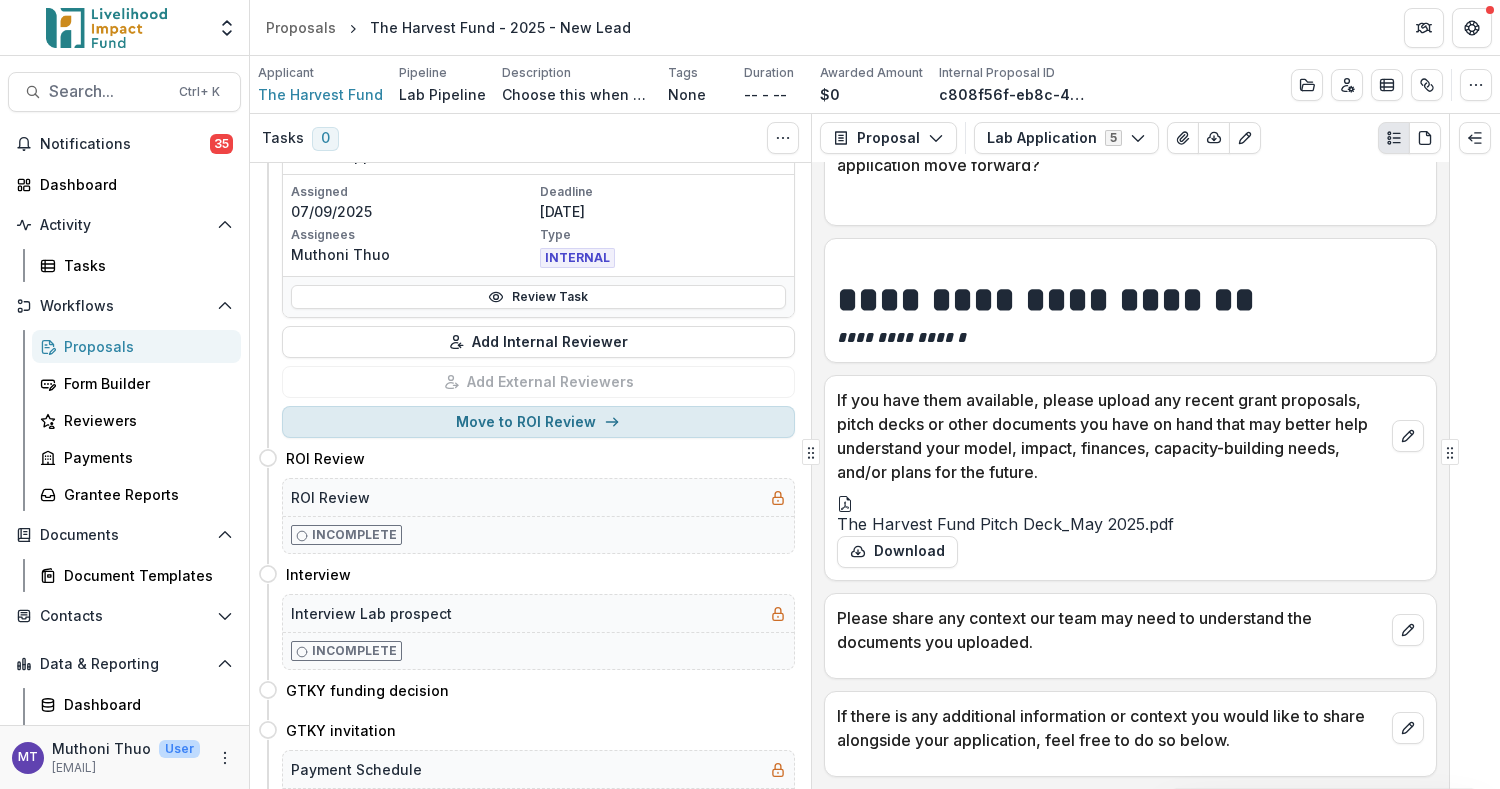 click on "Move to ROI Review" at bounding box center (538, 422) 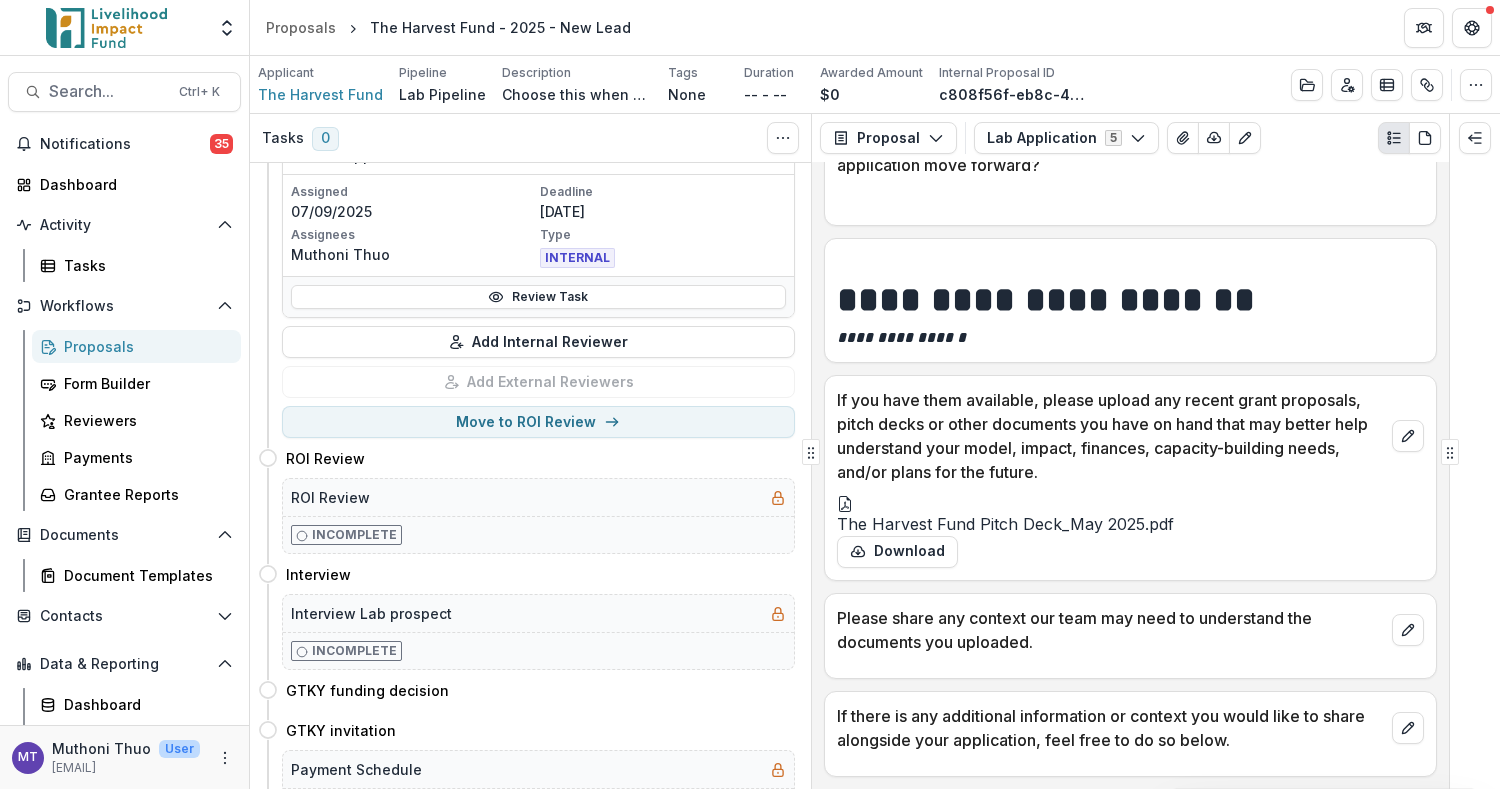 select on "**********" 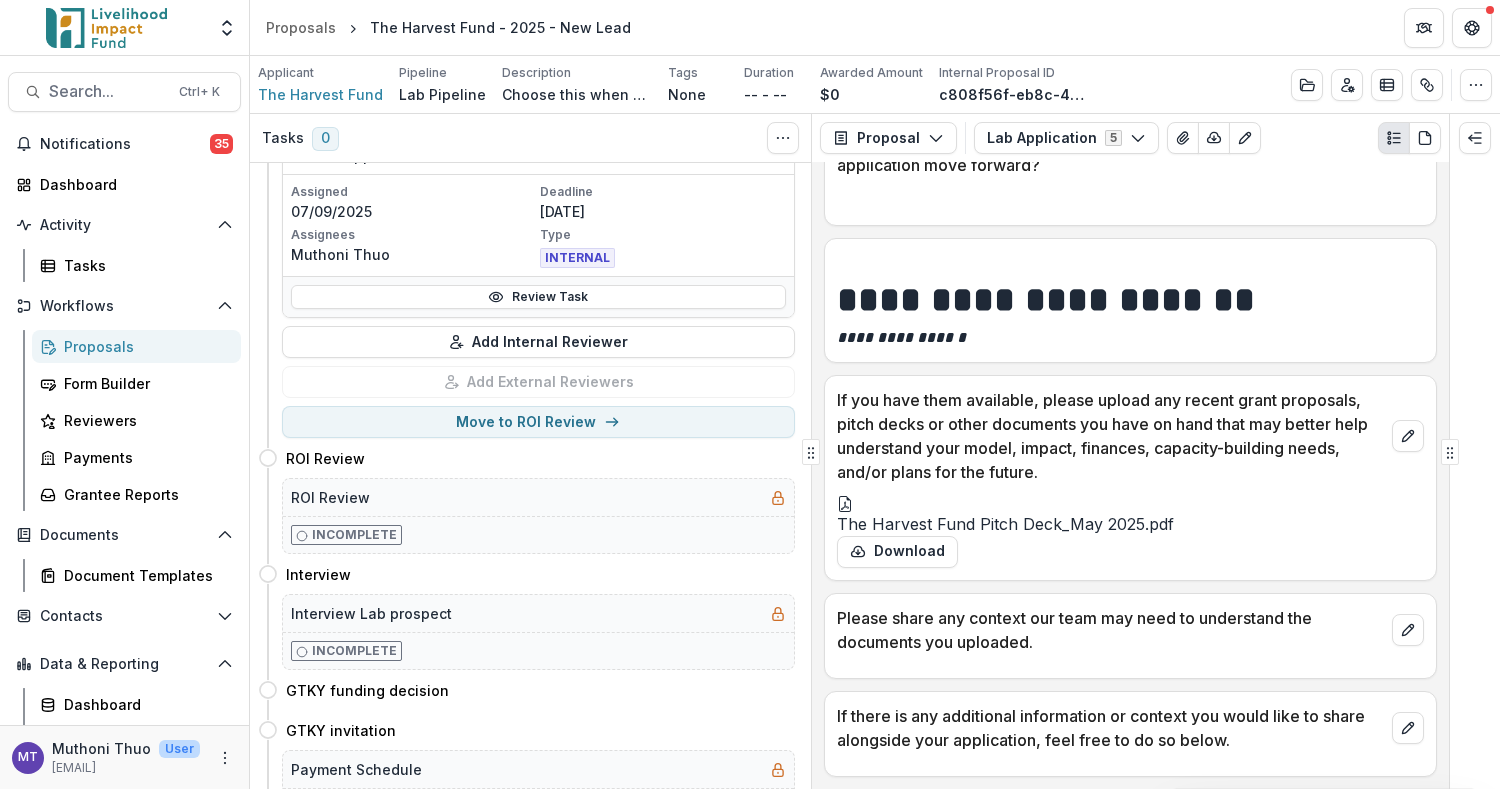 click 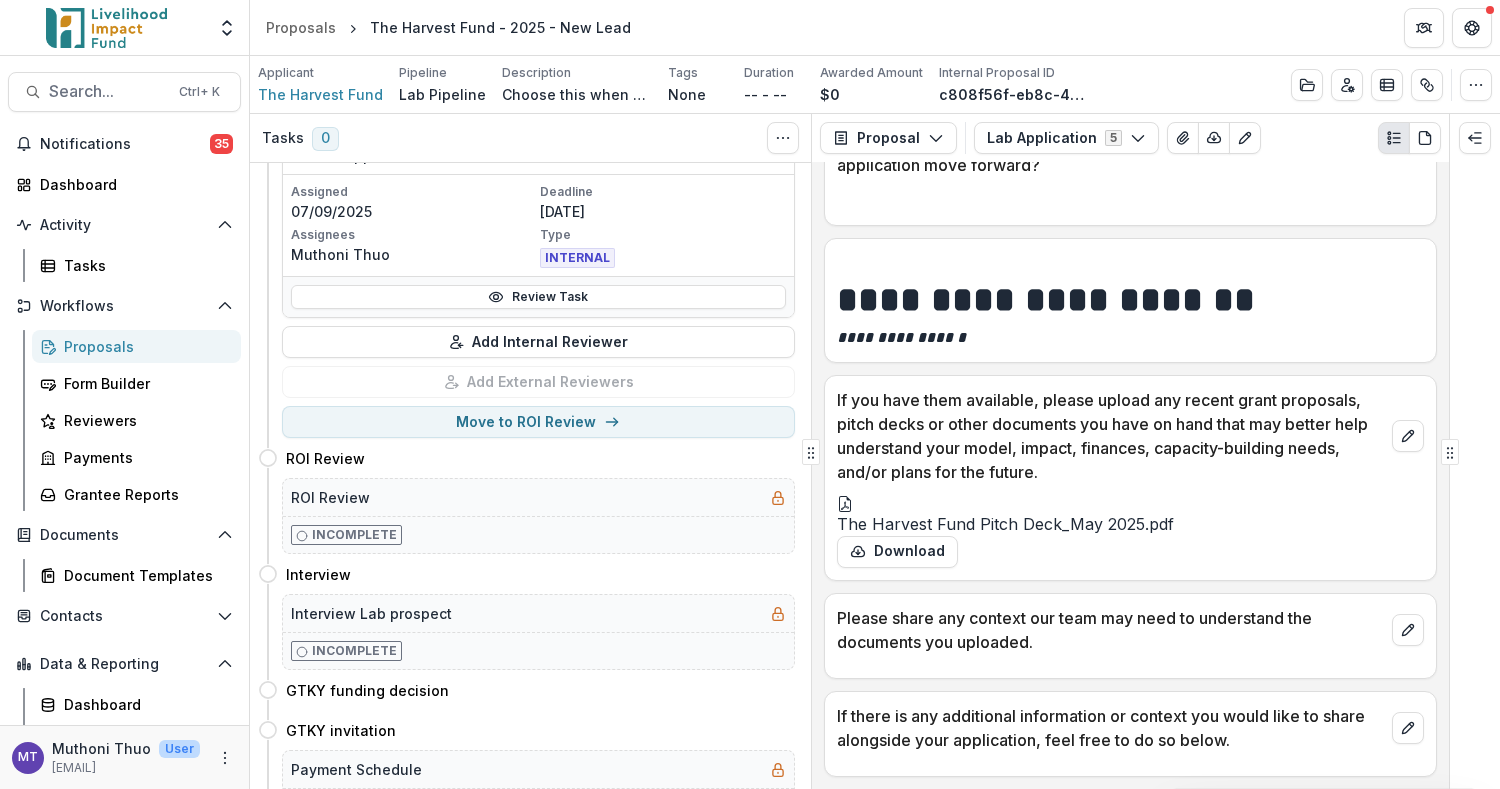 click on "Dzidzor Boni - dzidzor@lifund.org" at bounding box center (750, 1457) 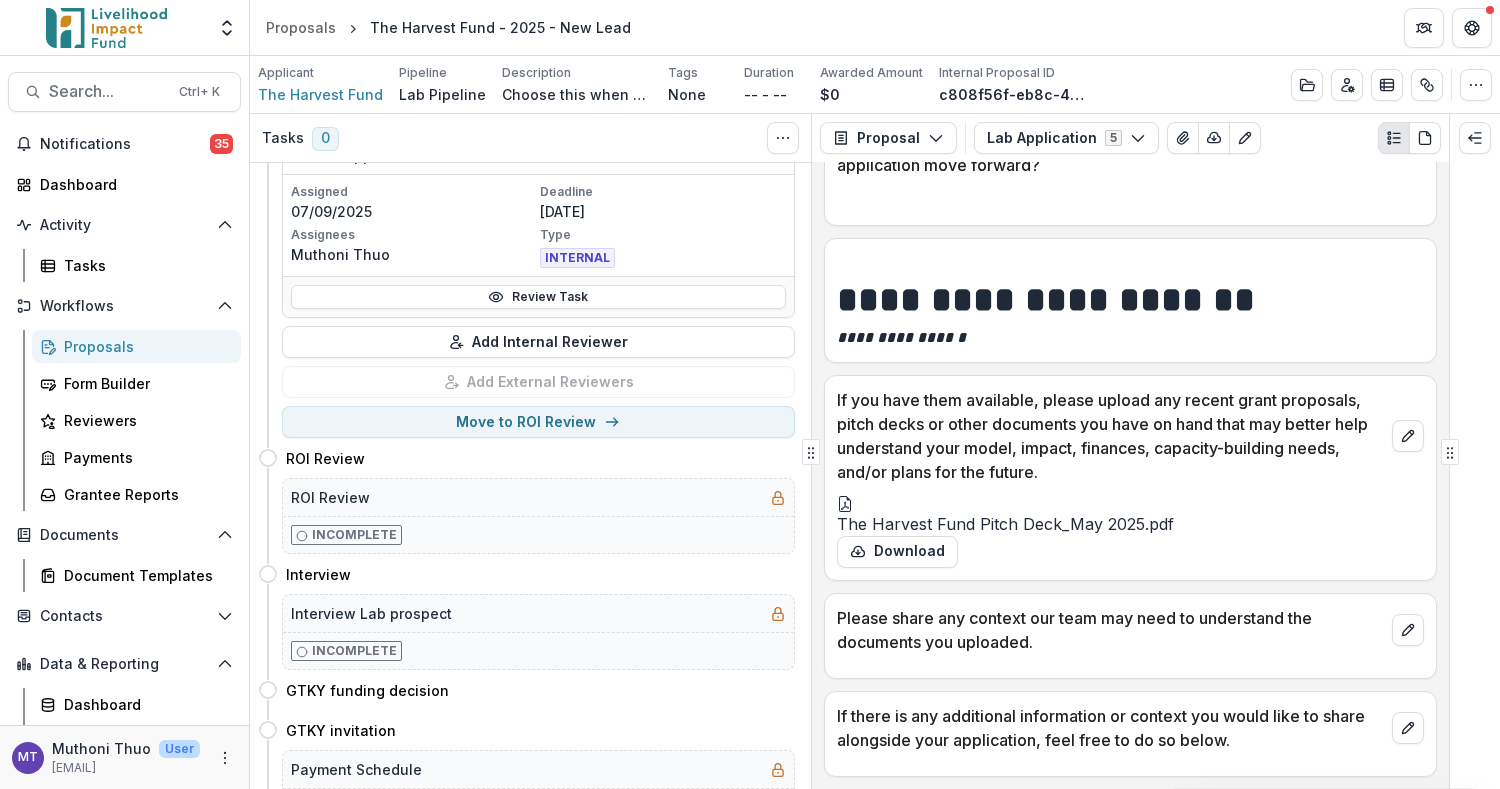 click on "**********" at bounding box center (160, 2586) 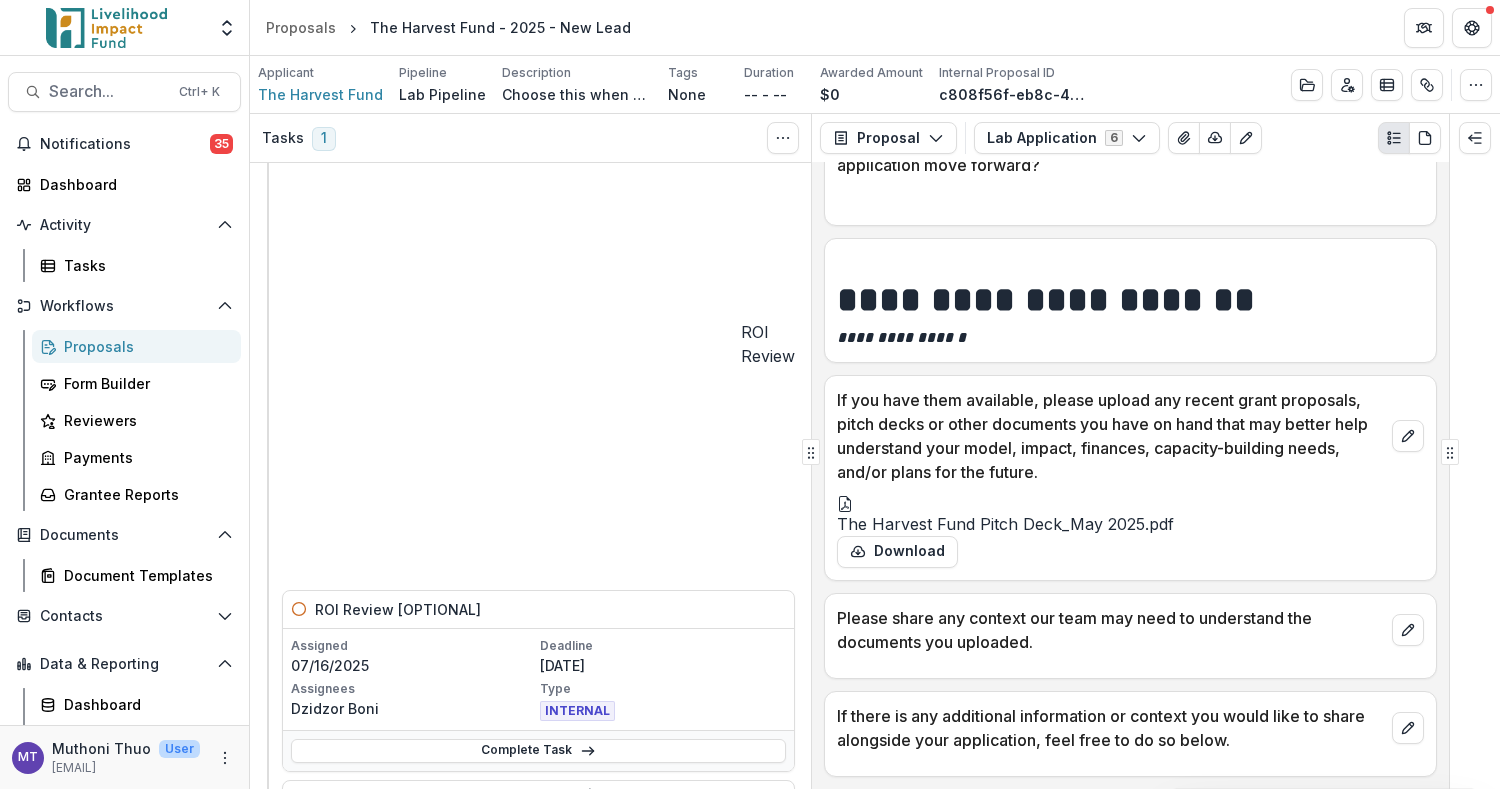 scroll, scrollTop: 0, scrollLeft: 0, axis: both 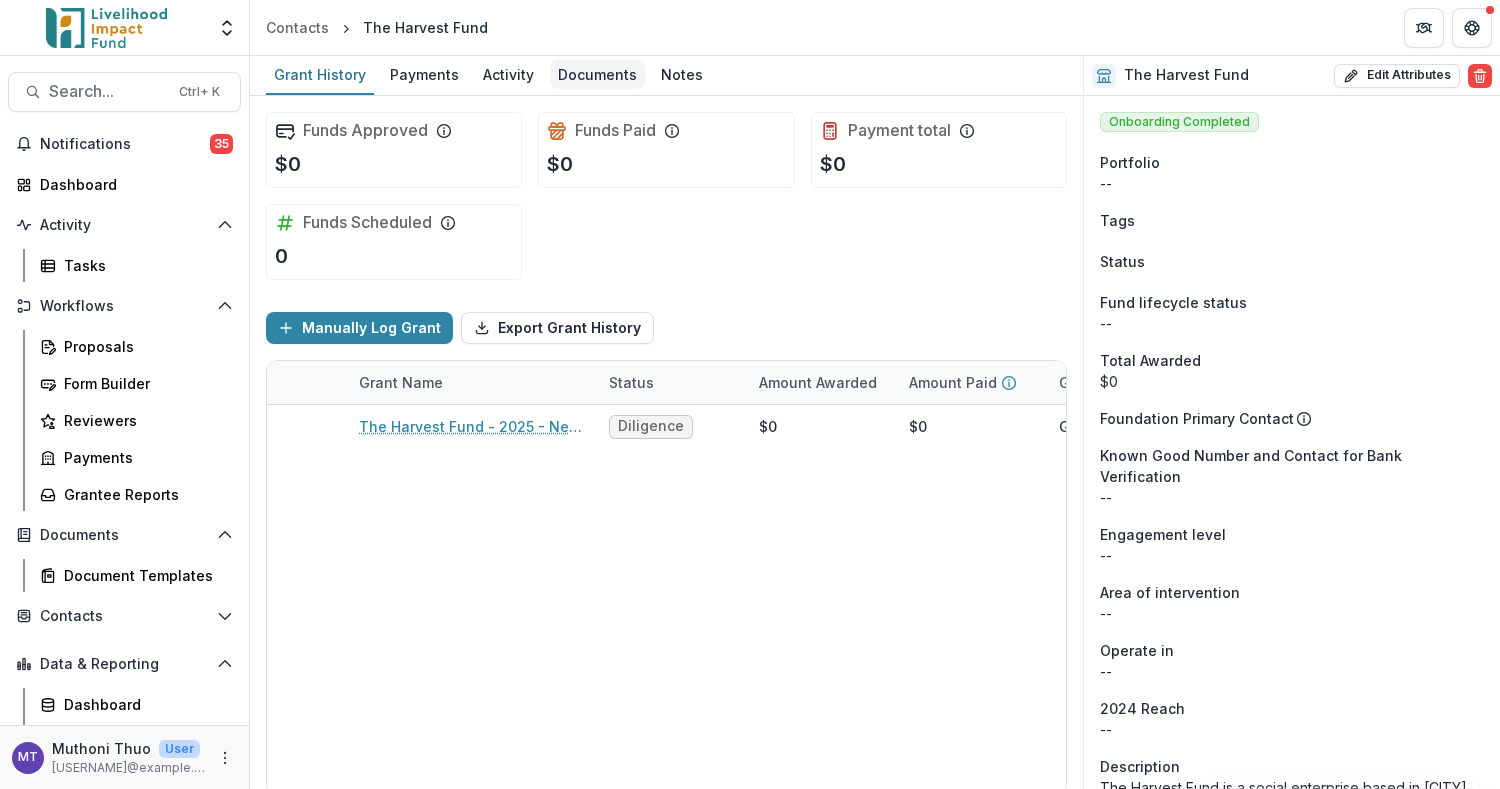 click on "Documents" at bounding box center (597, 74) 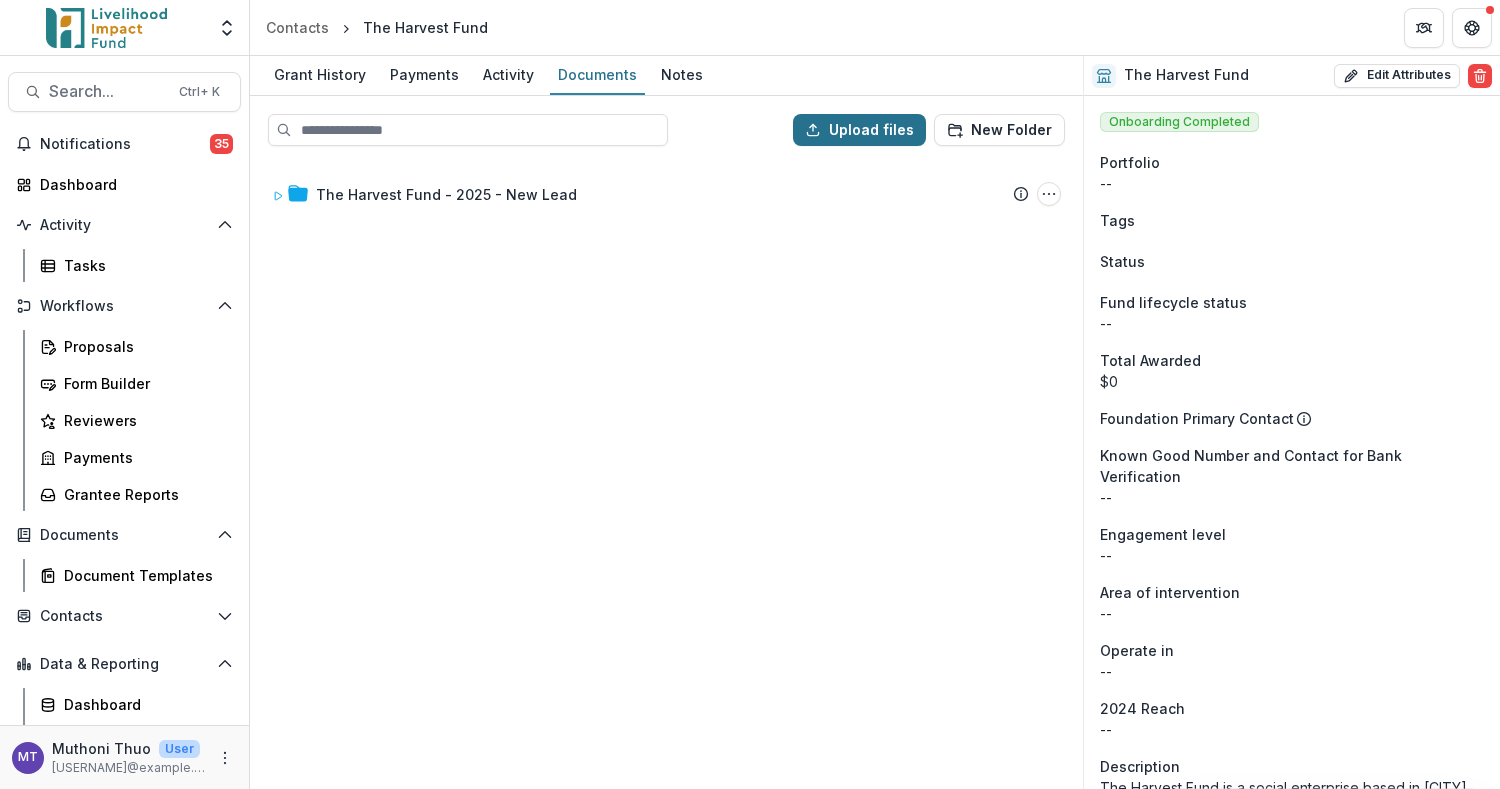 click on "Upload files" at bounding box center (859, 130) 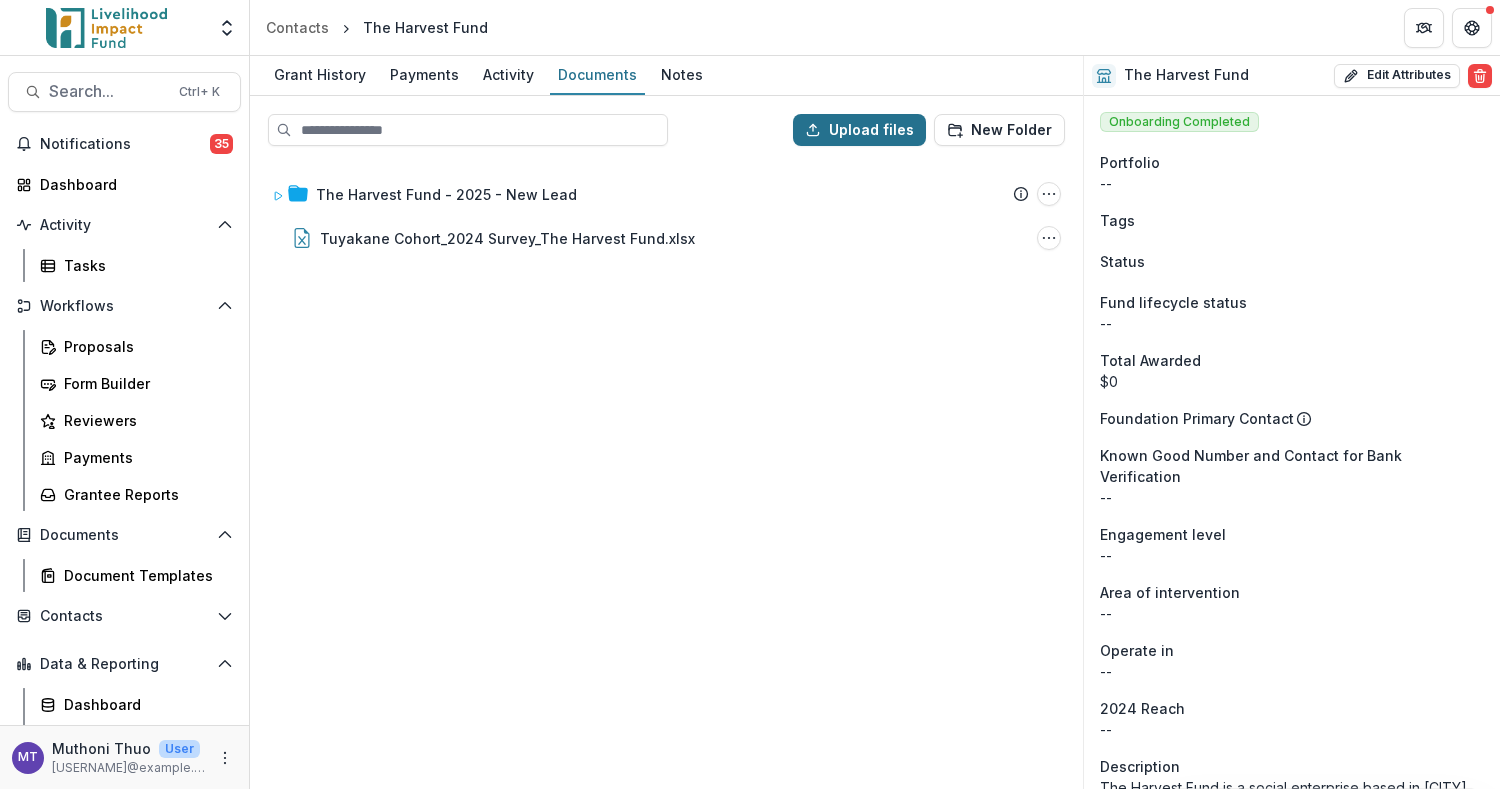 click on "Upload files" at bounding box center (859, 130) 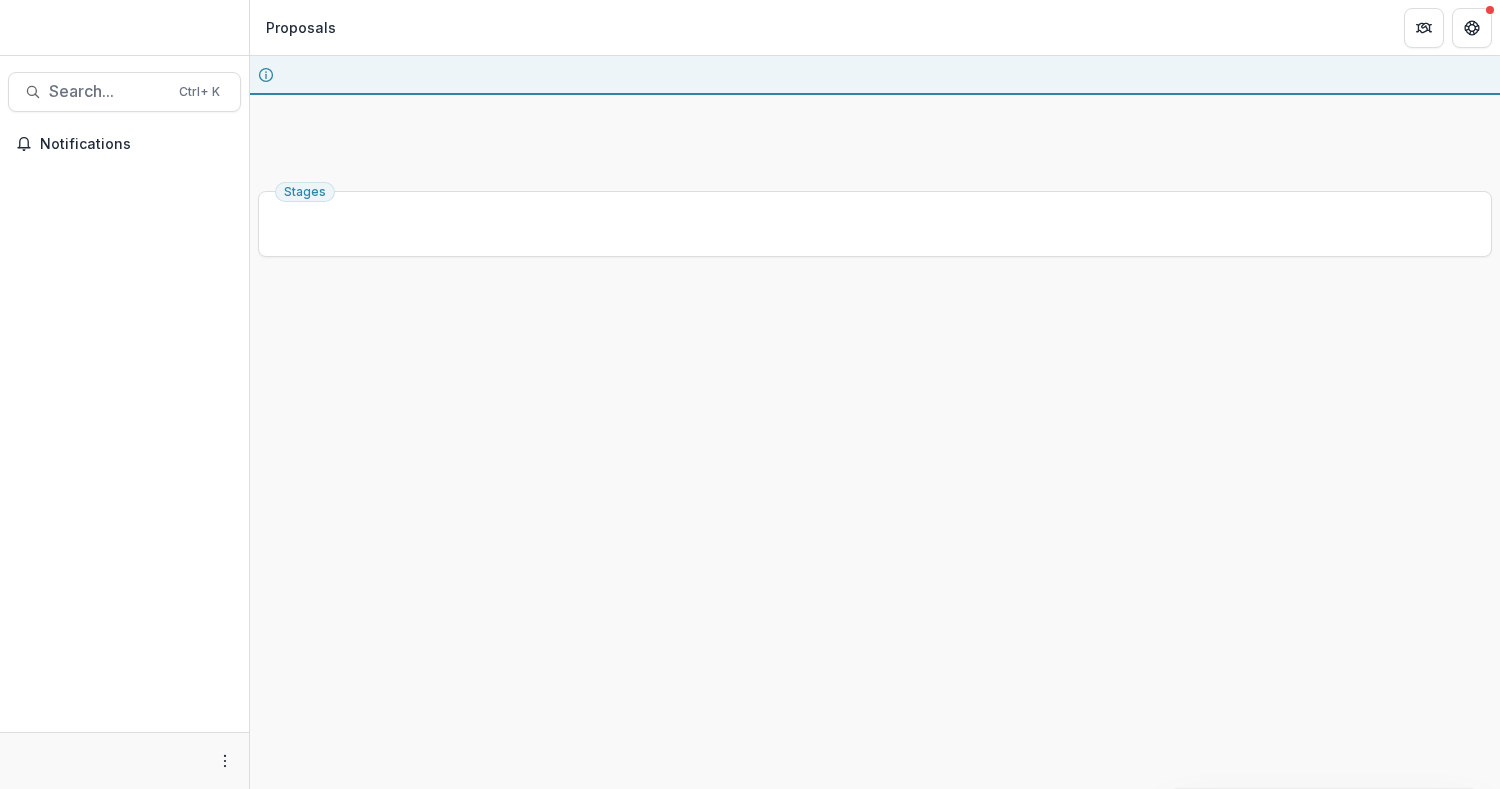scroll, scrollTop: 0, scrollLeft: 0, axis: both 